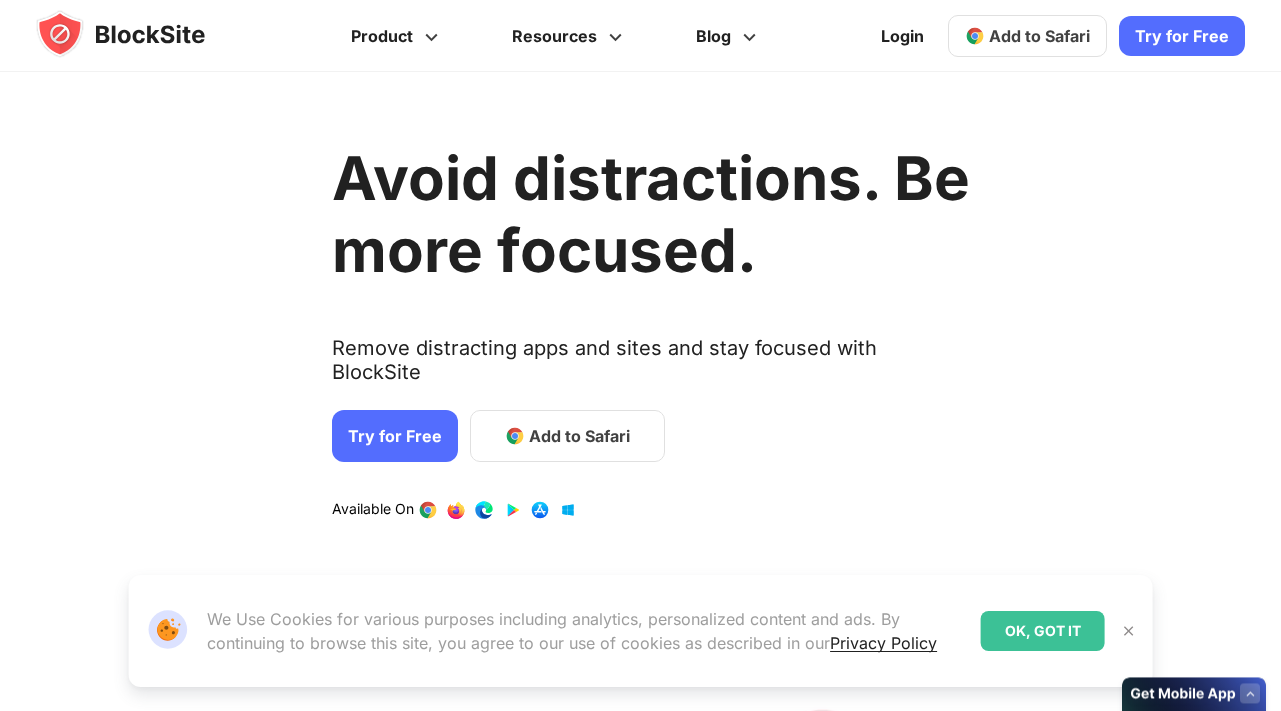 scroll, scrollTop: 768, scrollLeft: 0, axis: vertical 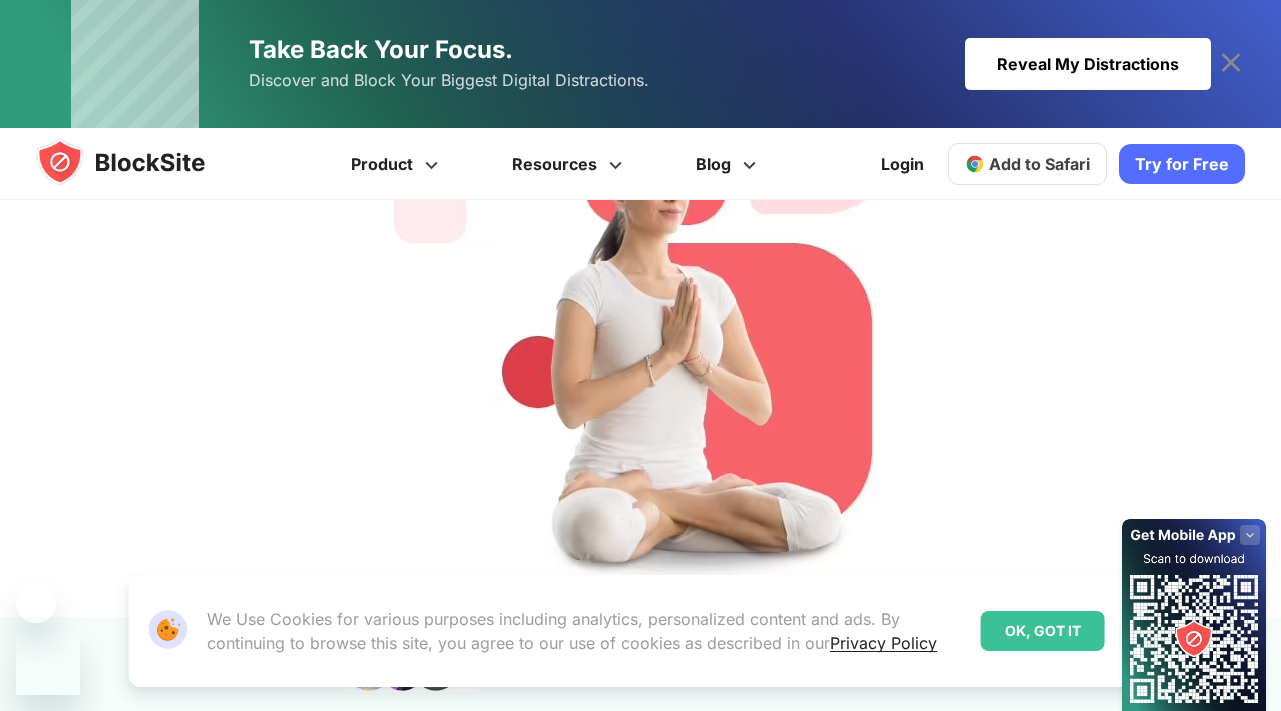 click on "OK, GOT IT" at bounding box center (1043, 631) 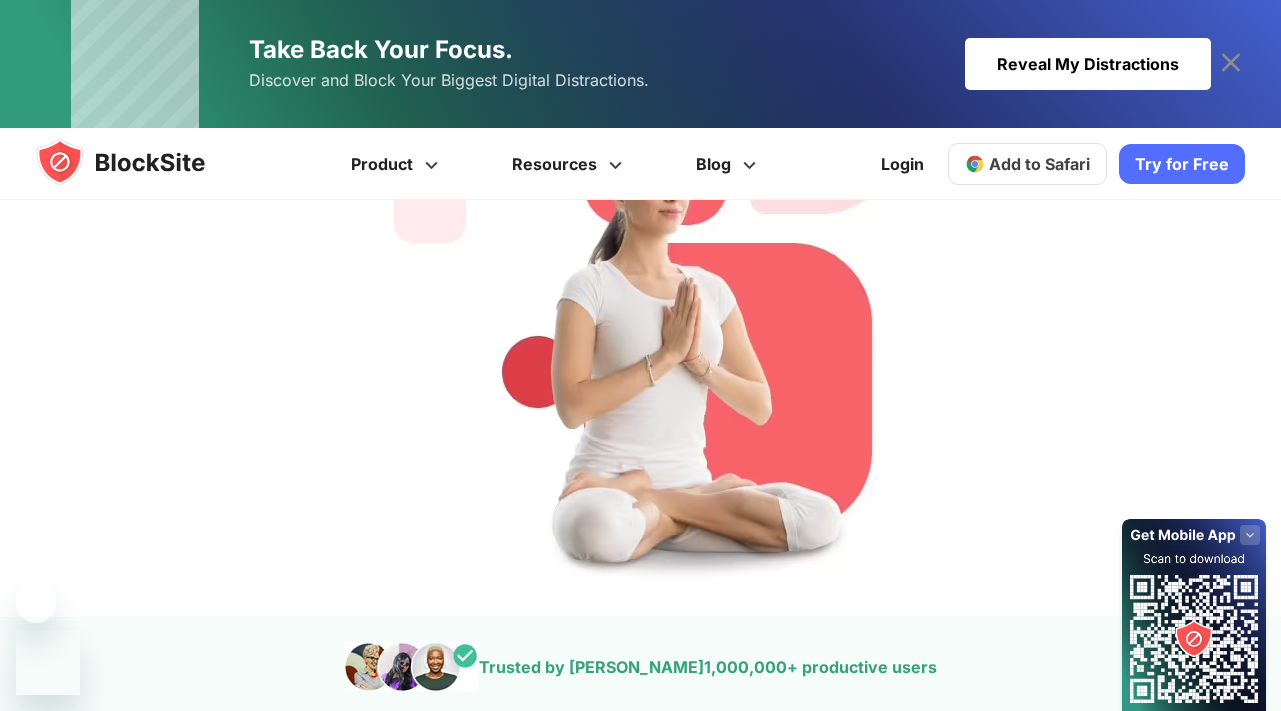 scroll, scrollTop: 775, scrollLeft: 0, axis: vertical 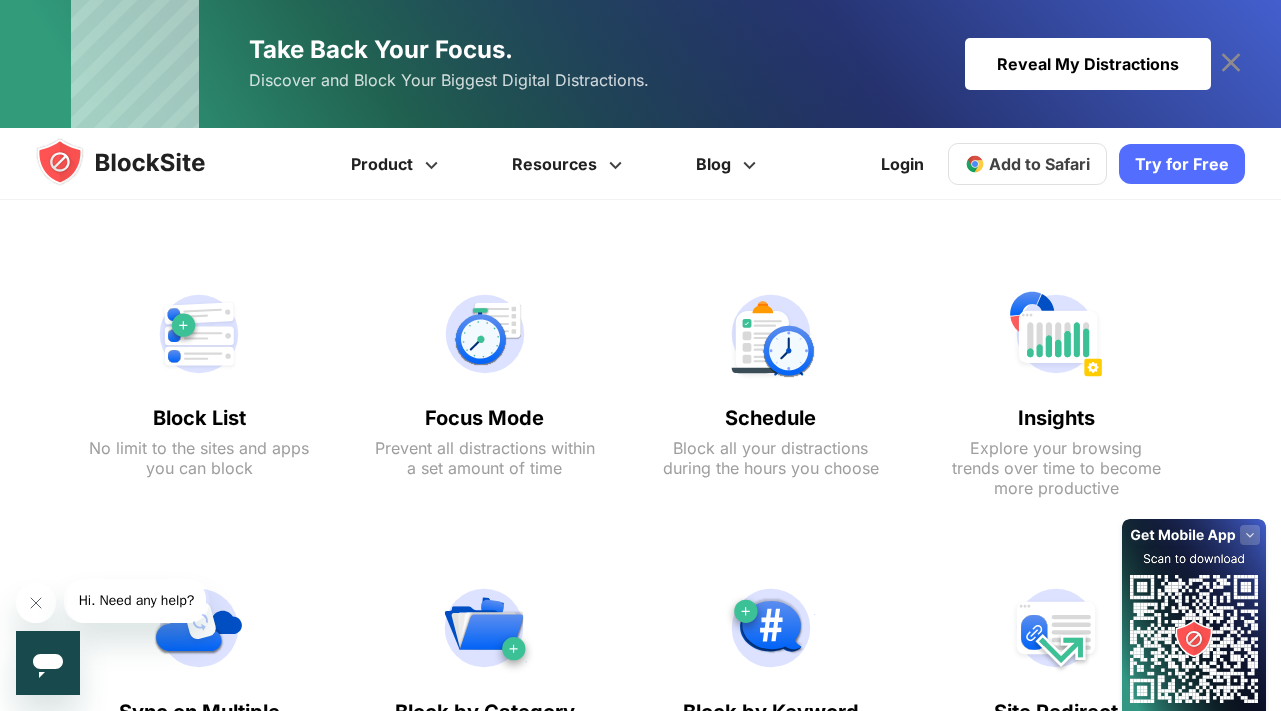 click on "Hi. Need any help?" at bounding box center (137, 600) 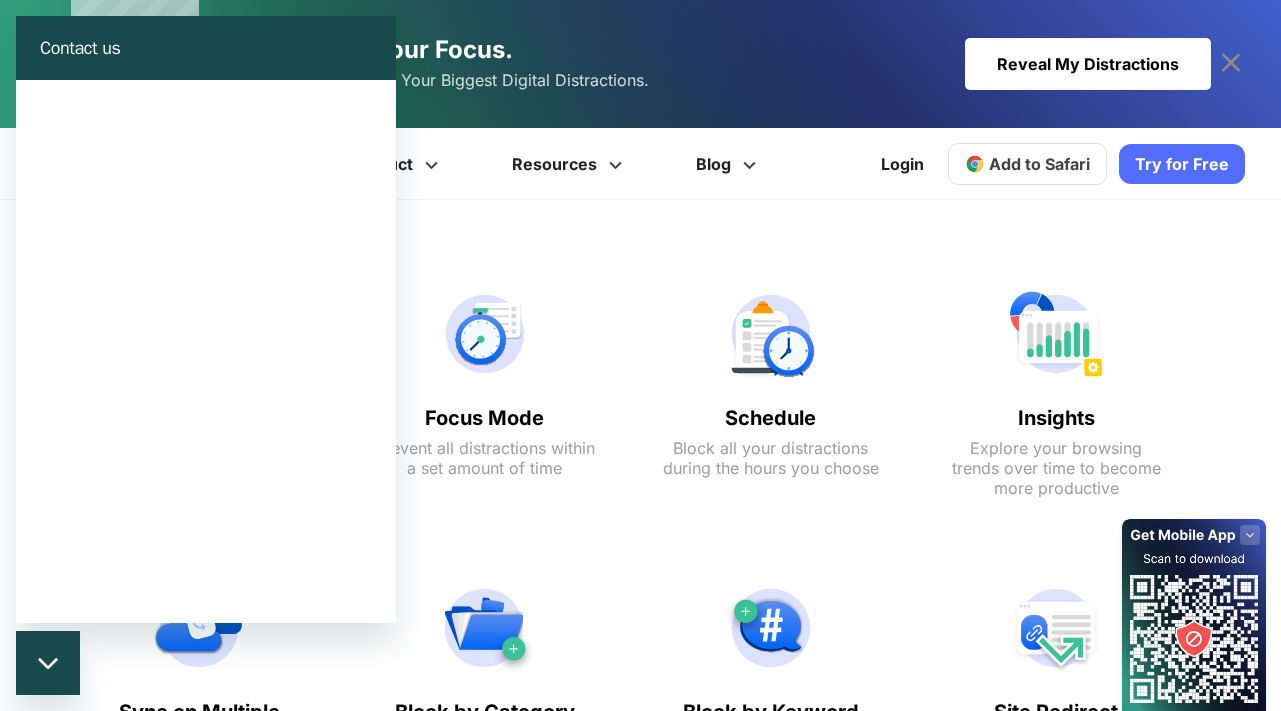 scroll, scrollTop: 0, scrollLeft: 0, axis: both 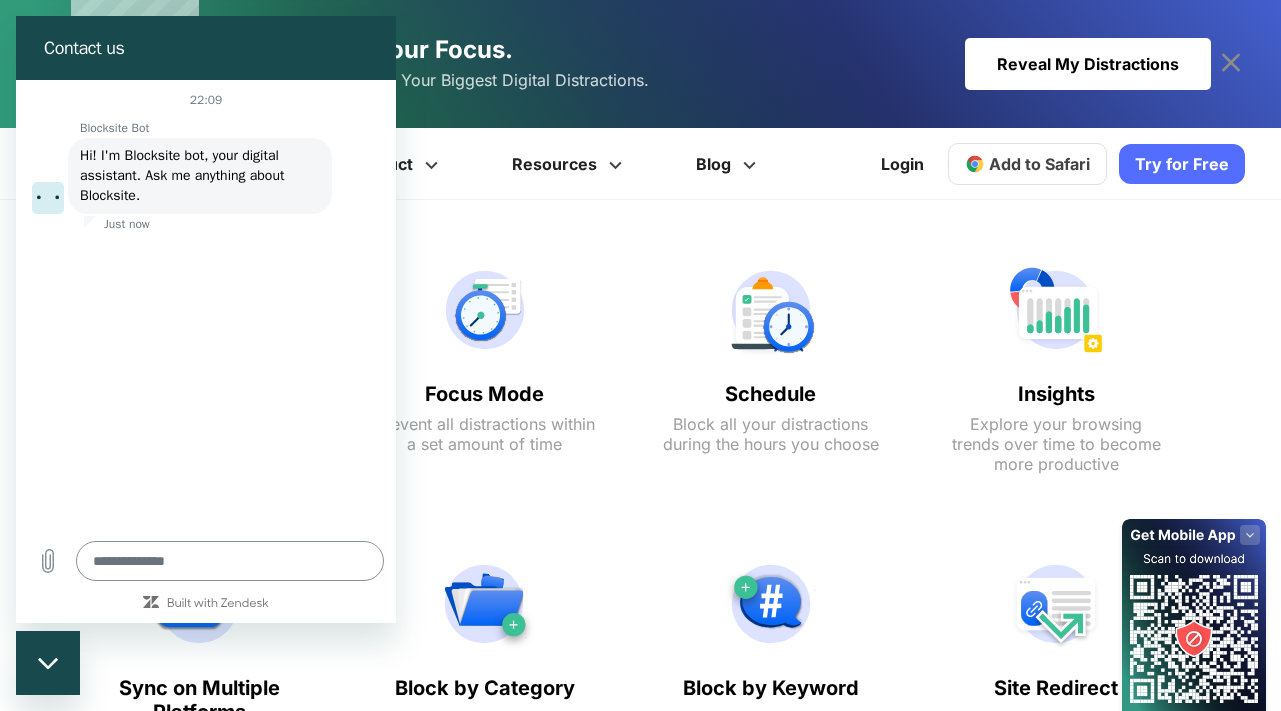type on "*" 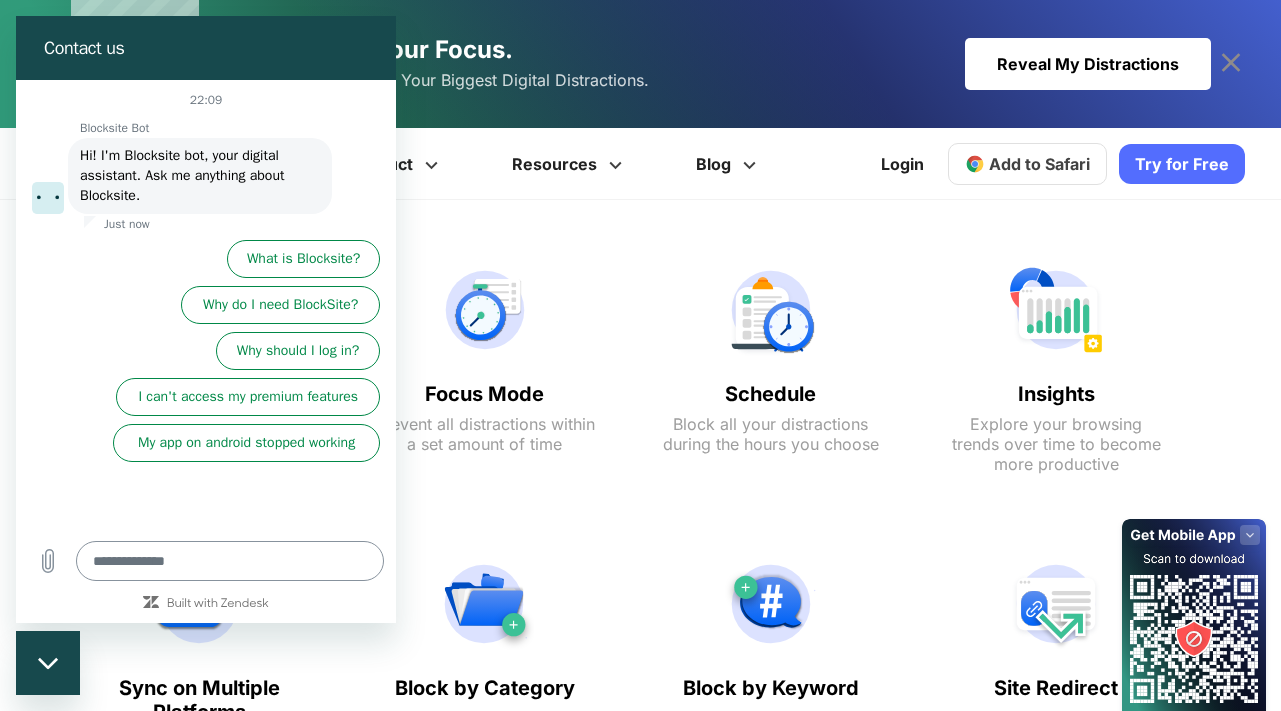 click at bounding box center [230, 561] 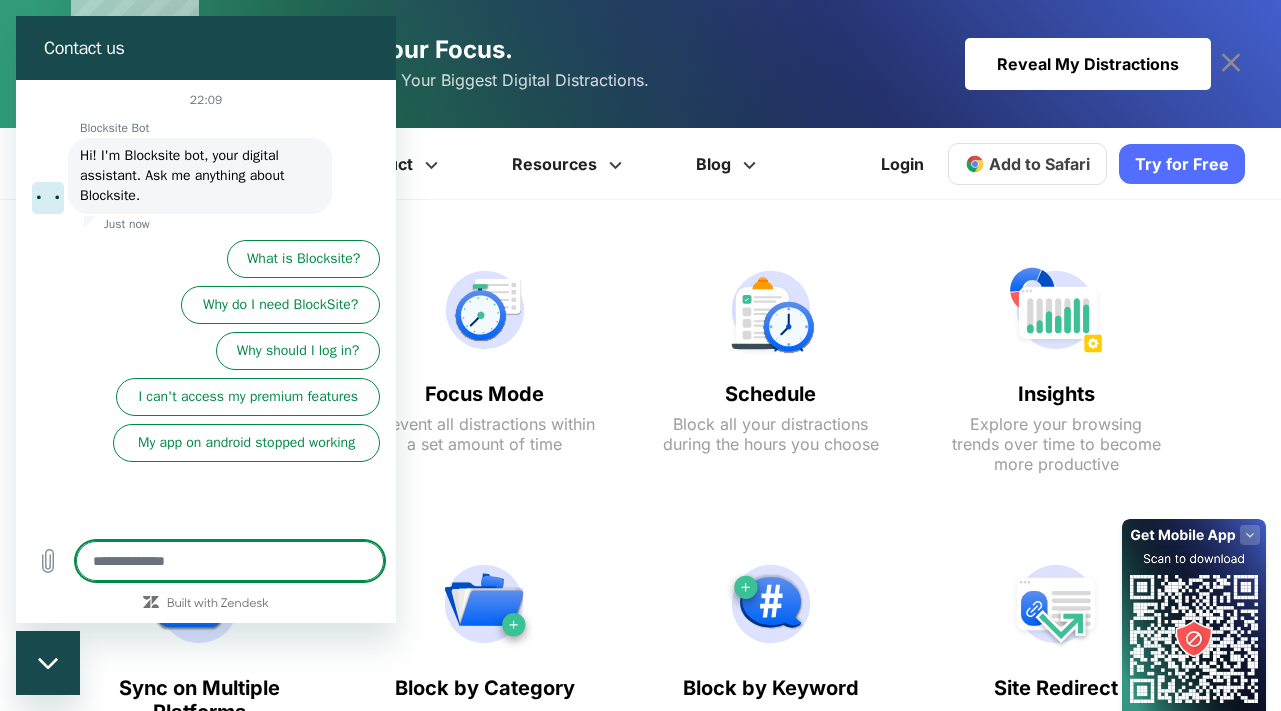type on "*" 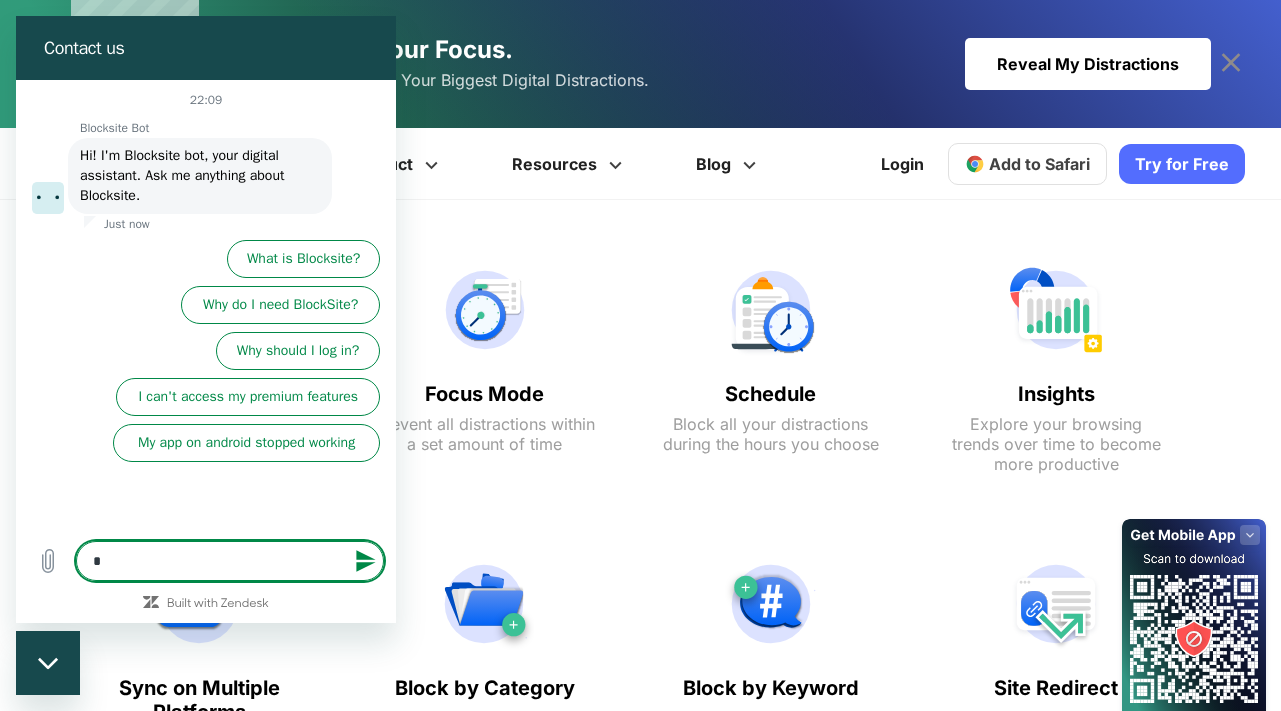 type on "**" 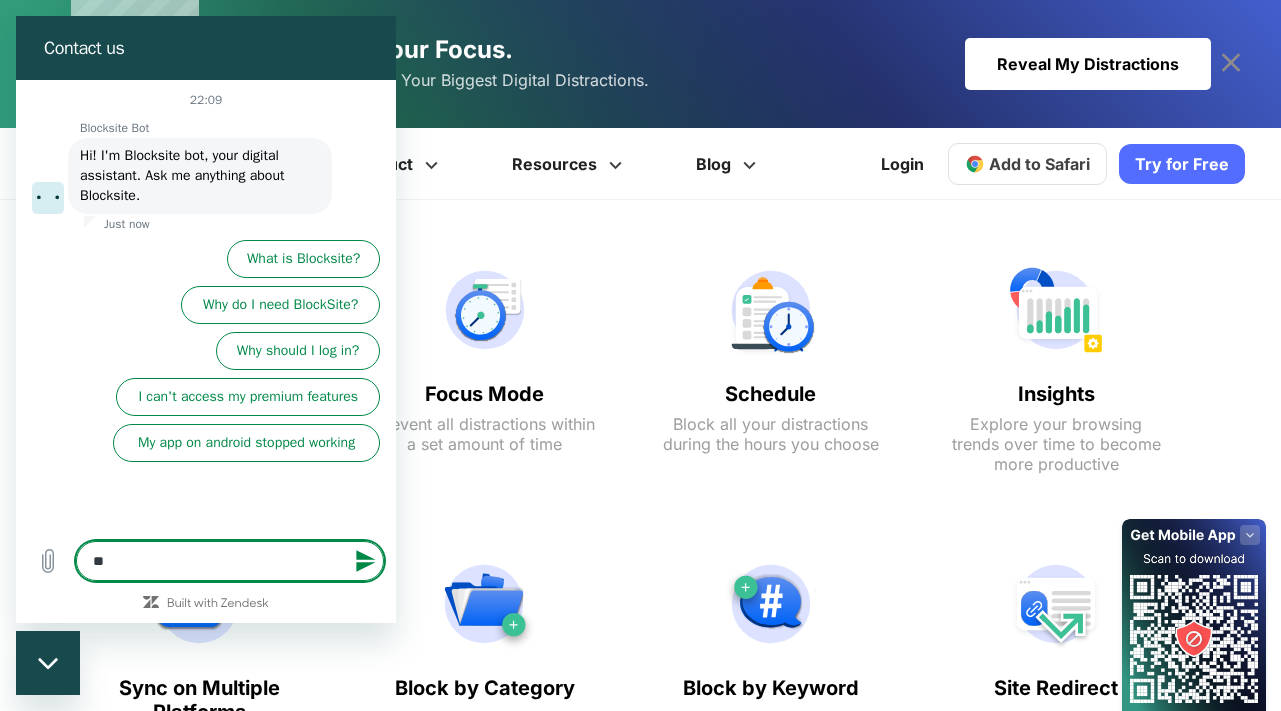 type on "***" 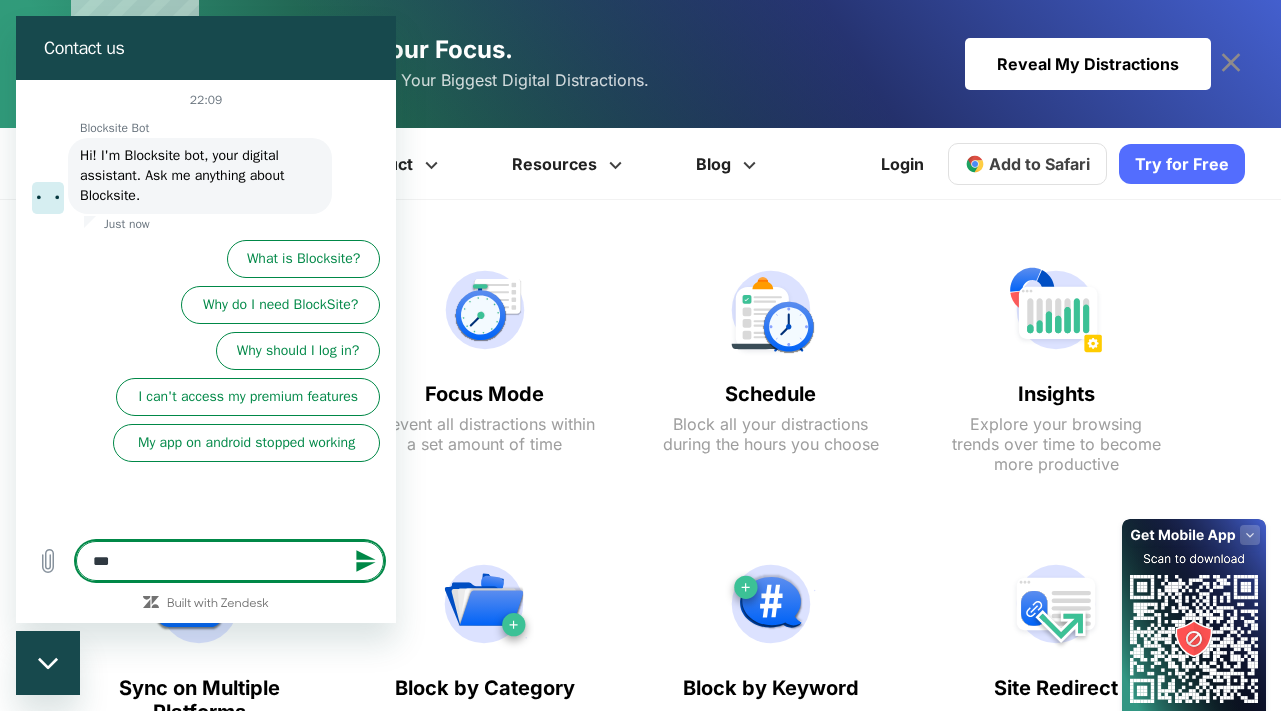type on "***" 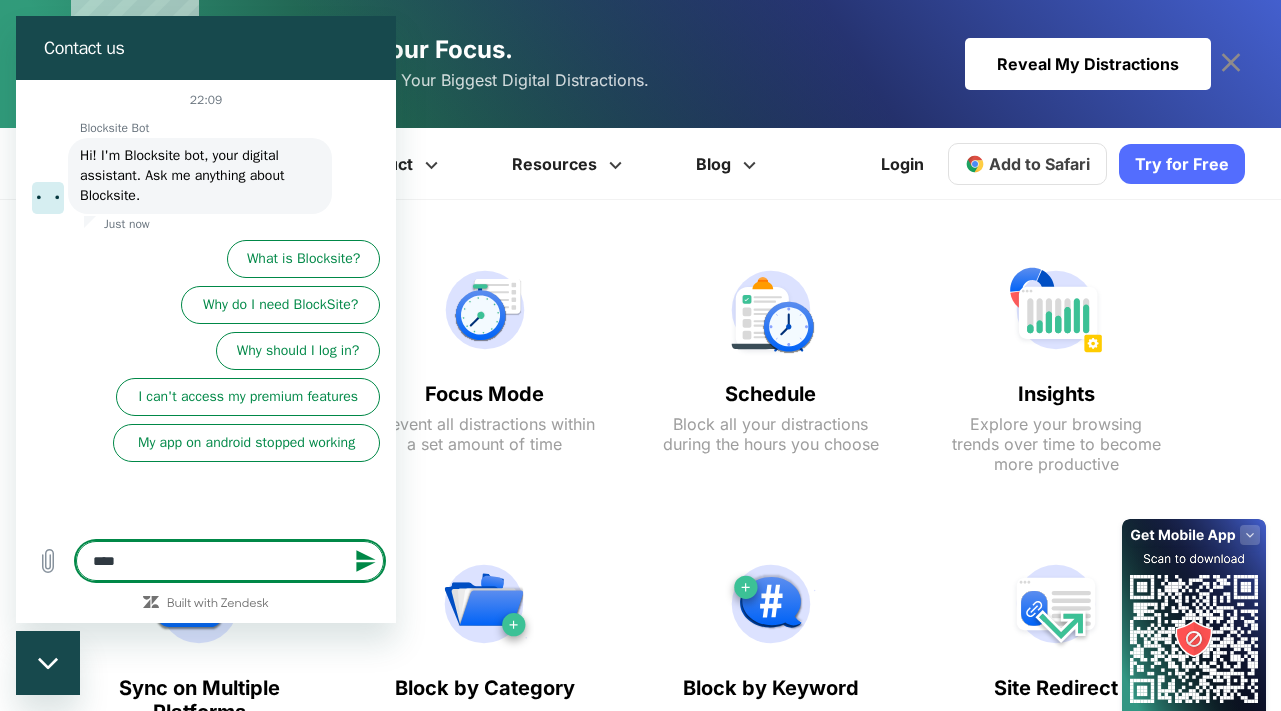 type on "*" 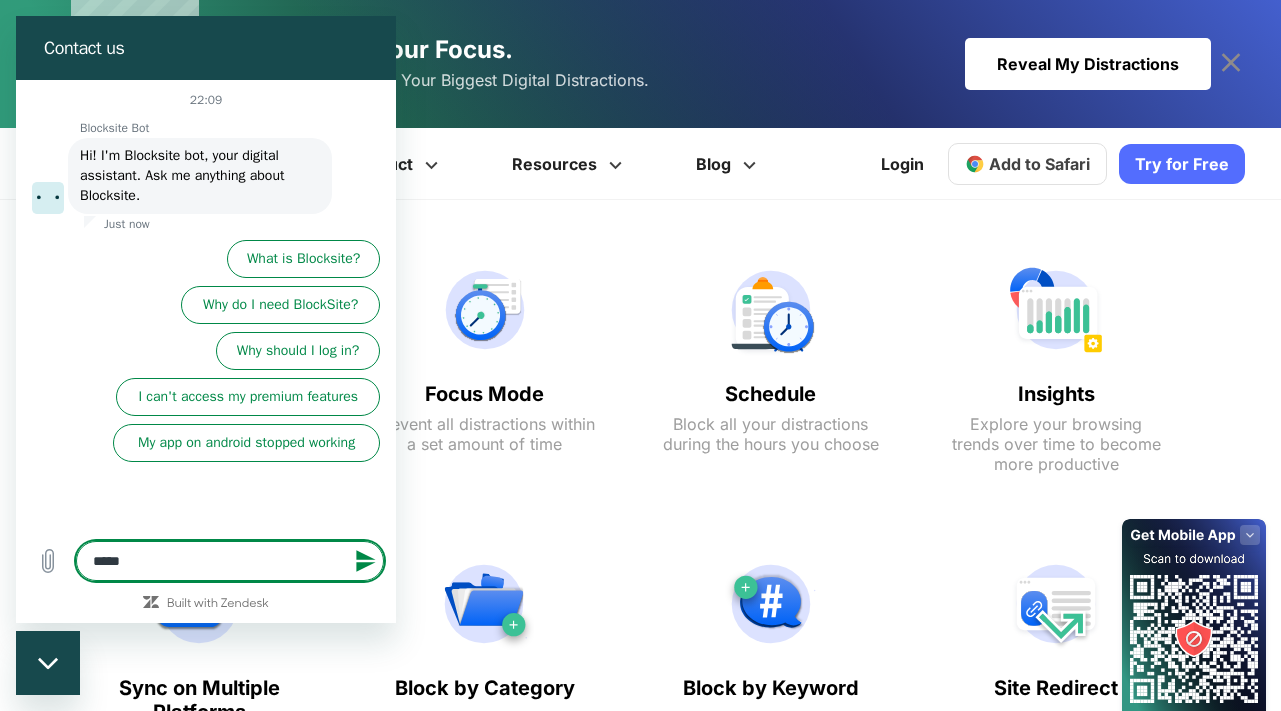 type on "*****" 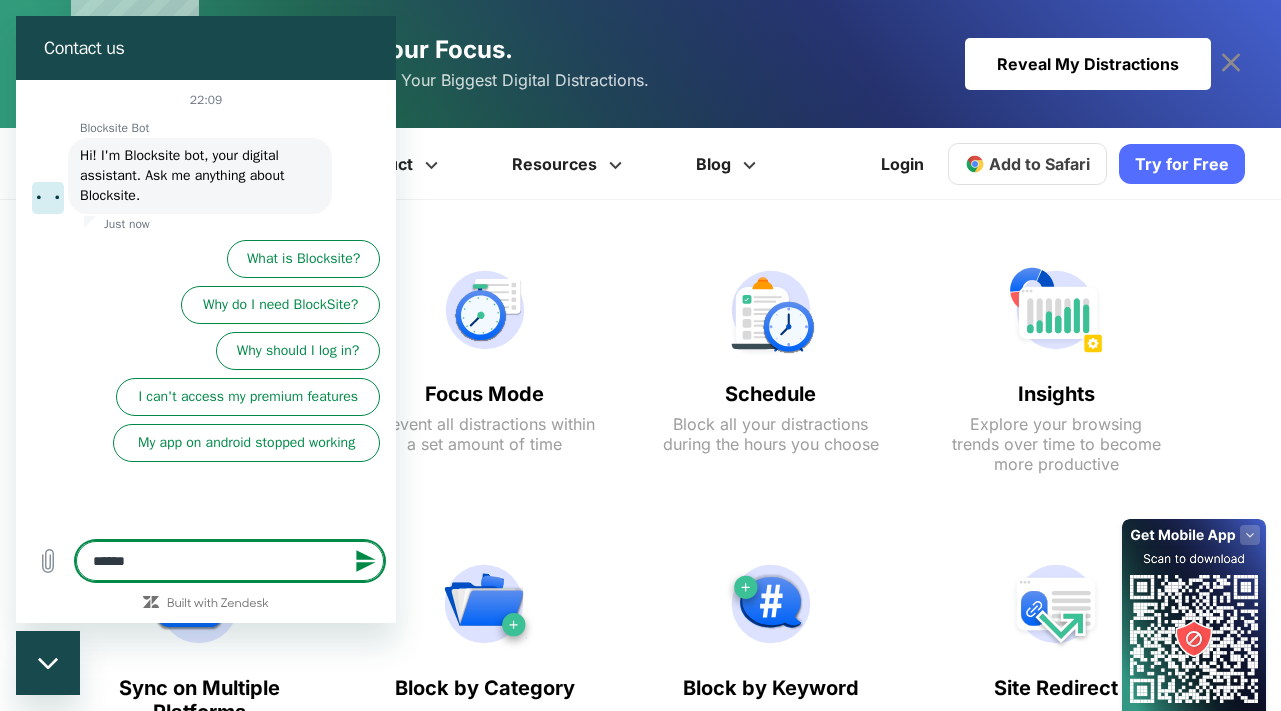 type on "*******" 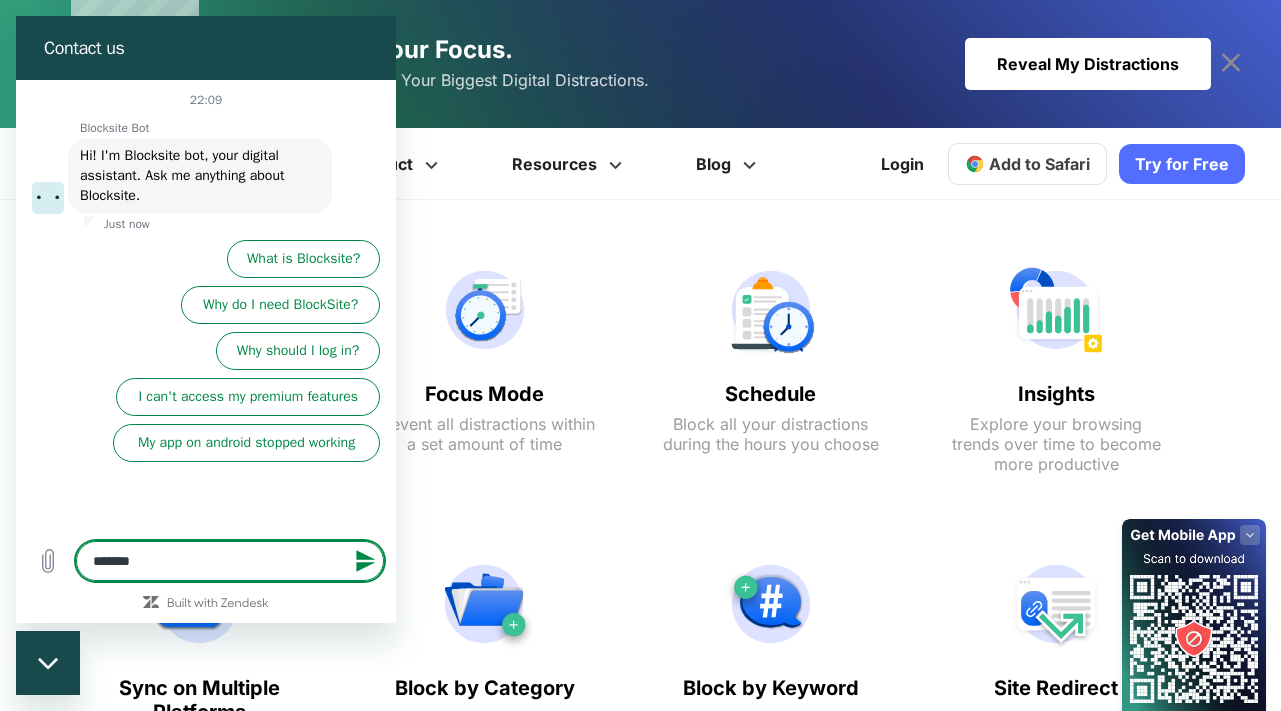 type on "********" 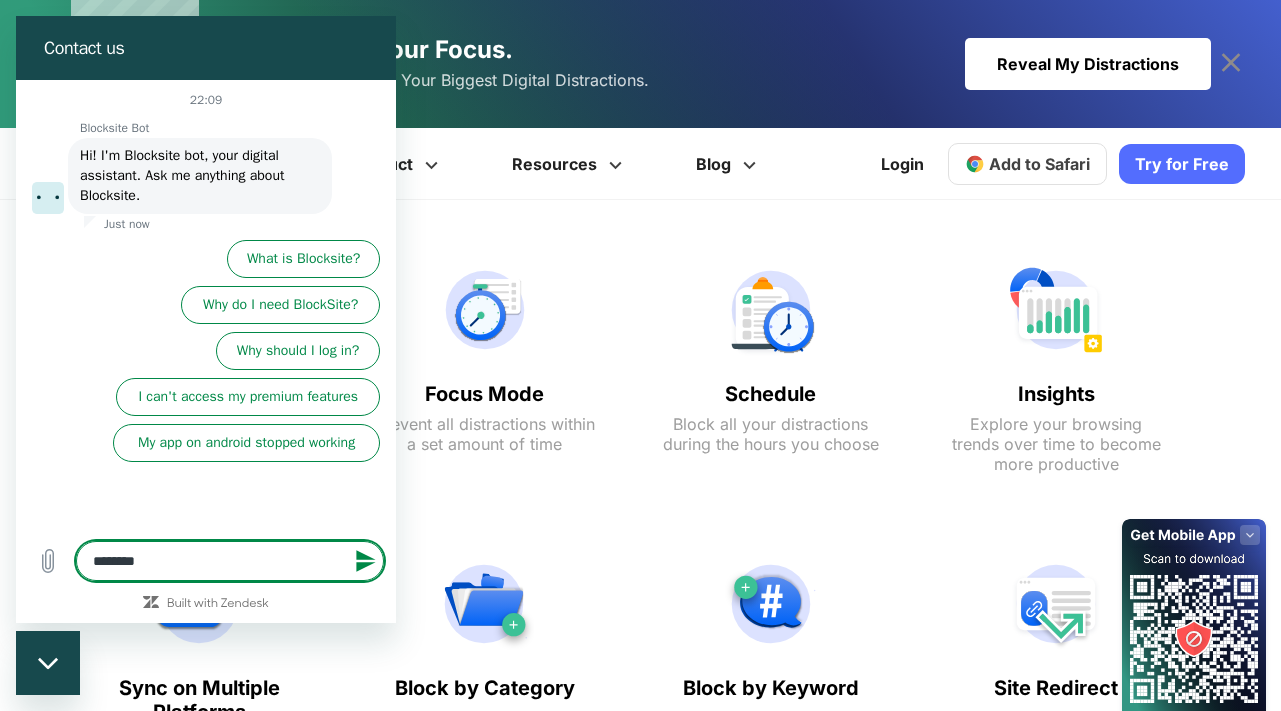 type on "*********" 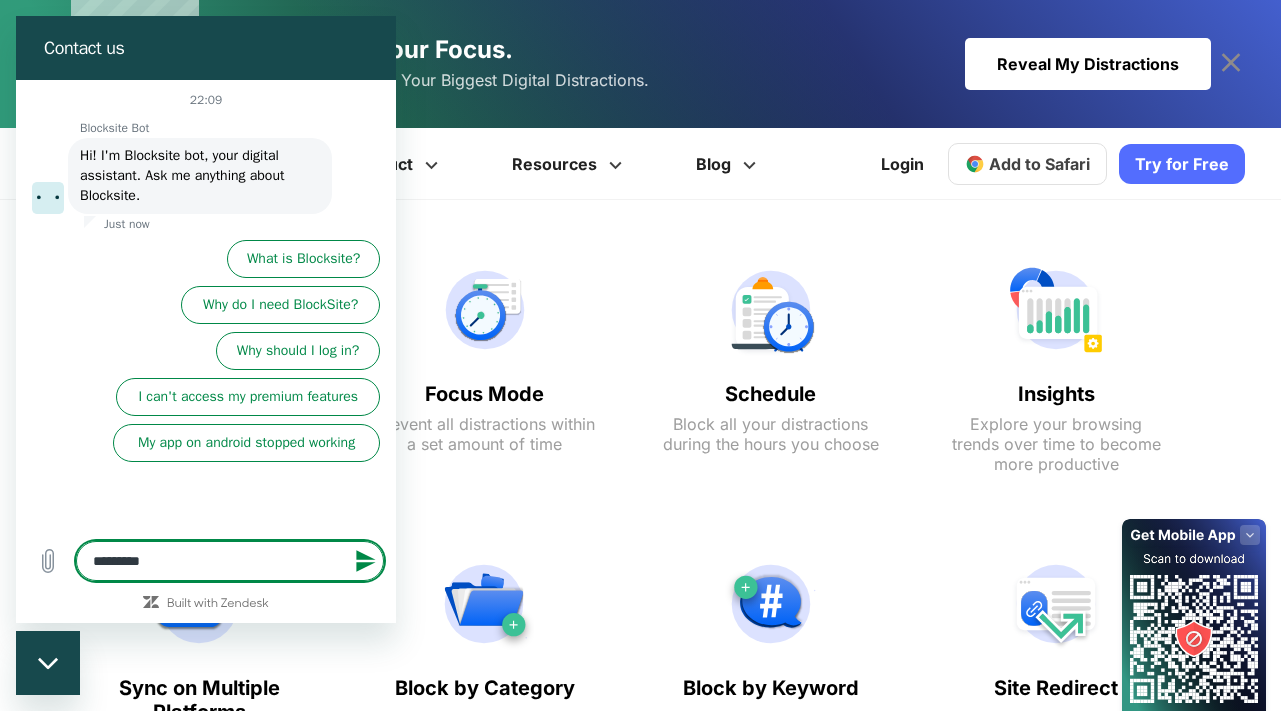 type on "**********" 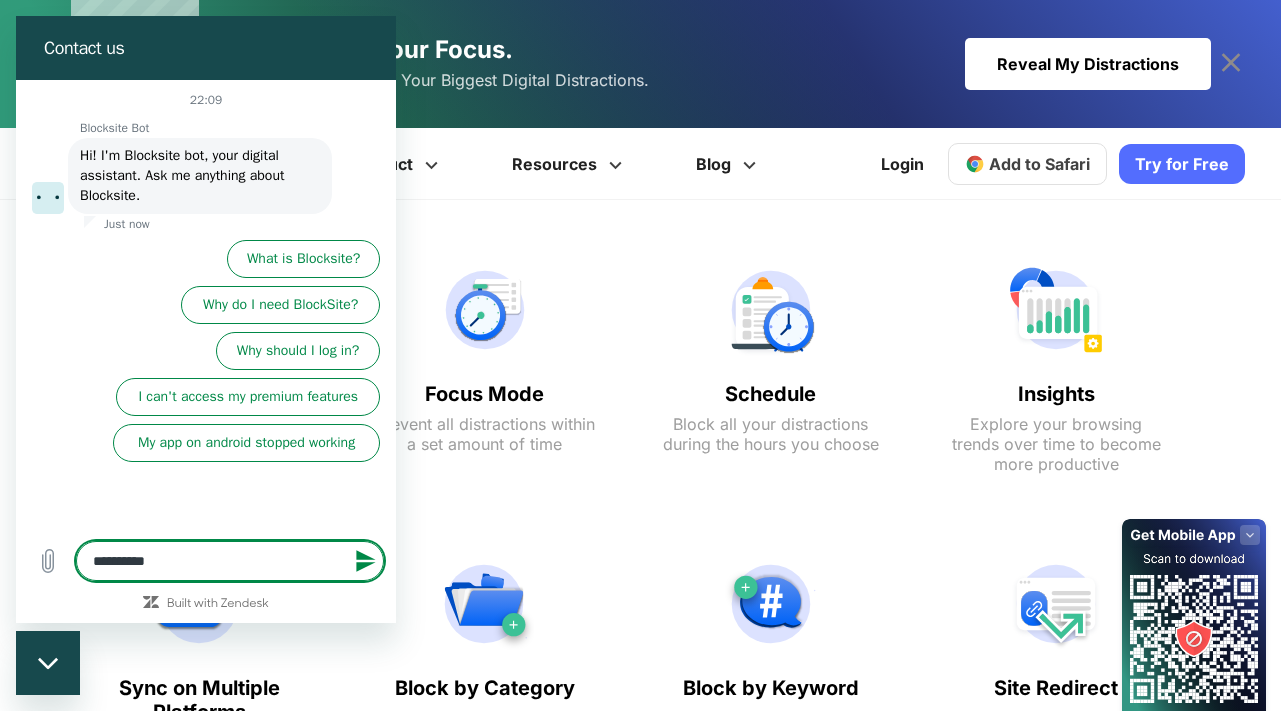 type on "**********" 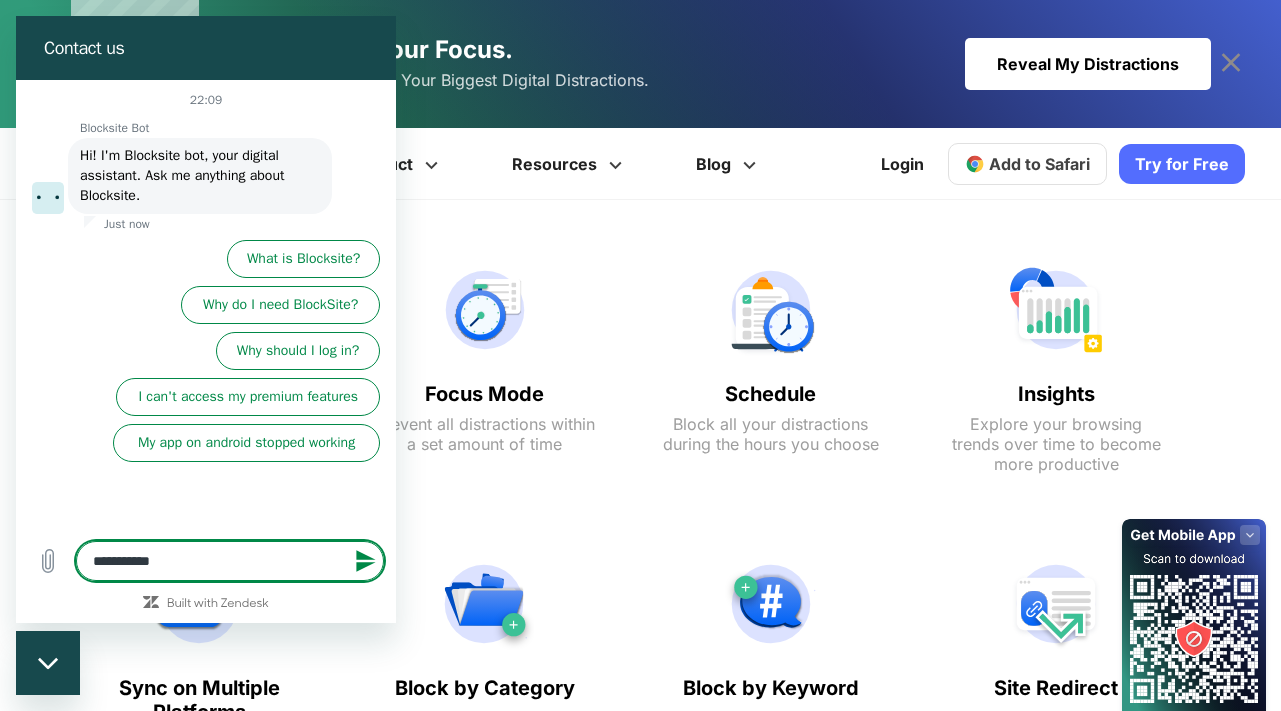 type on "**********" 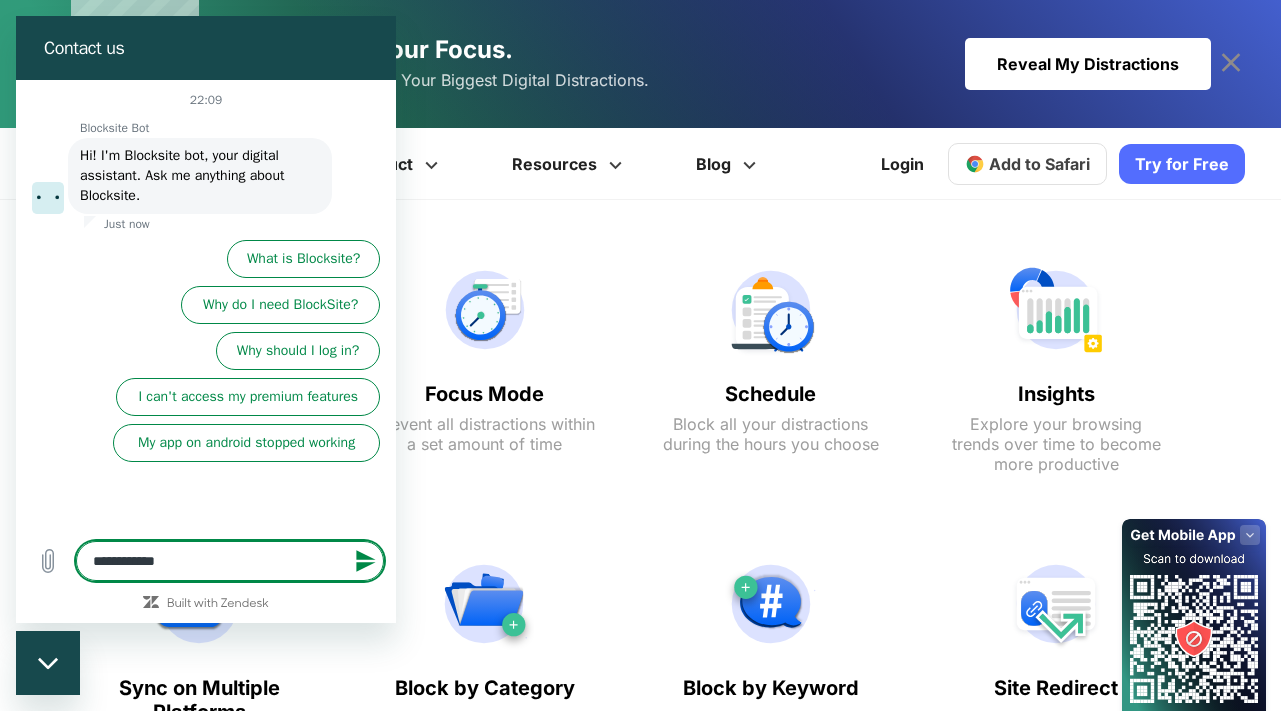 type on "**********" 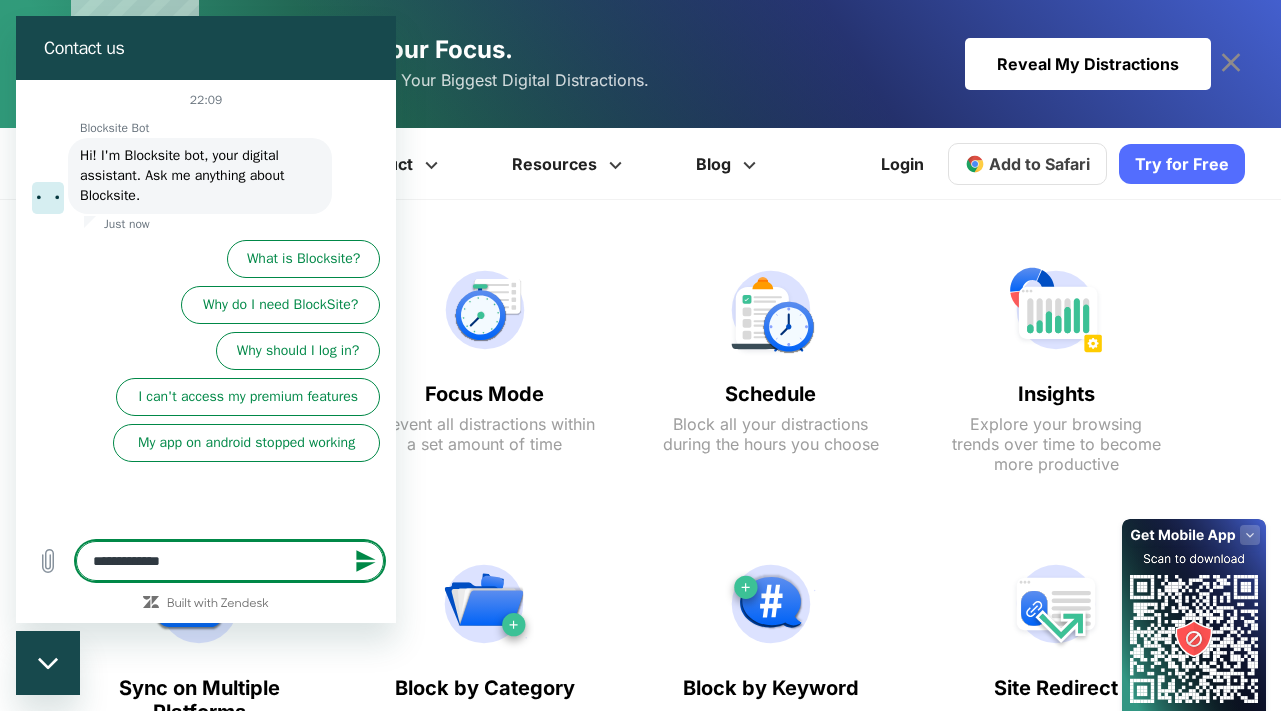 type on "**********" 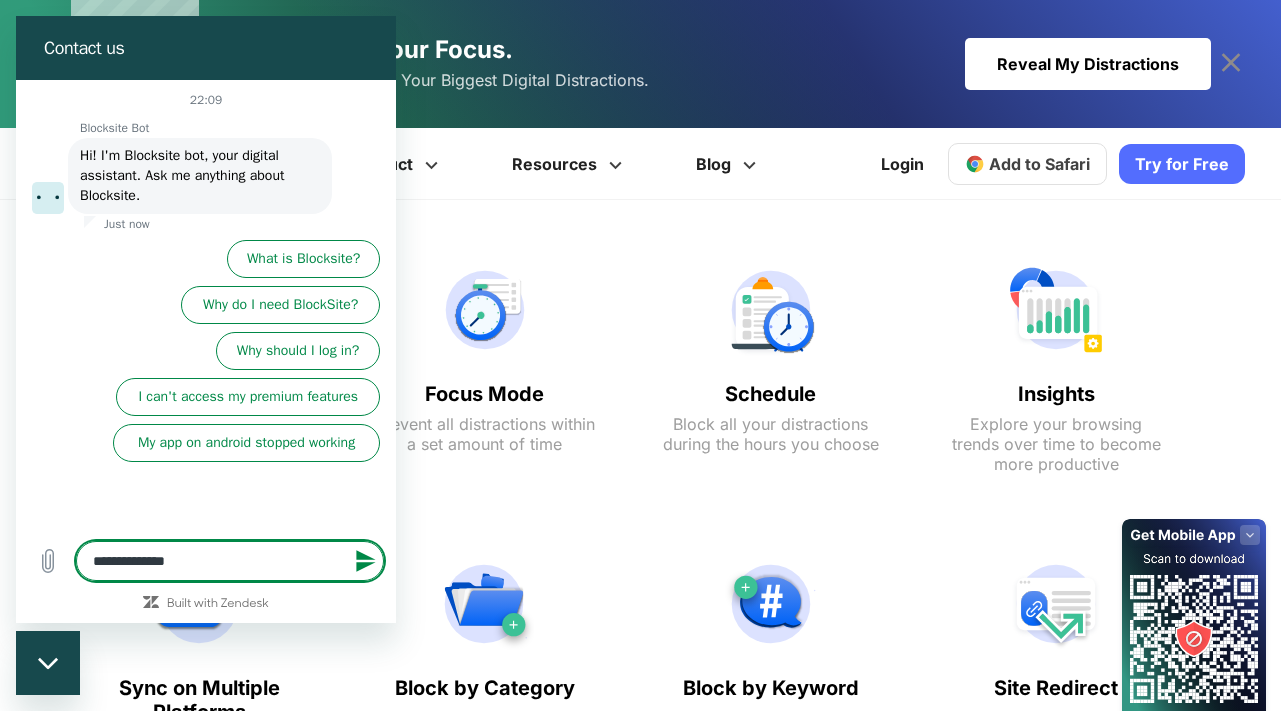 type on "**********" 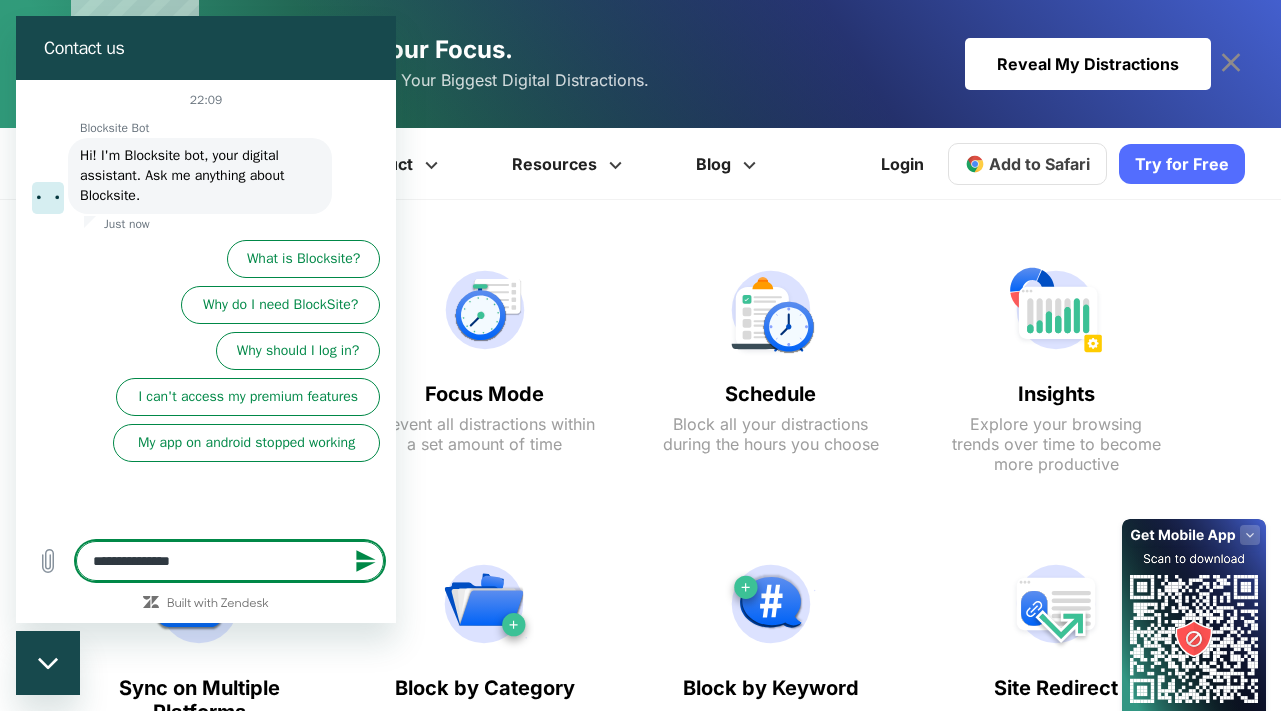 type on "**********" 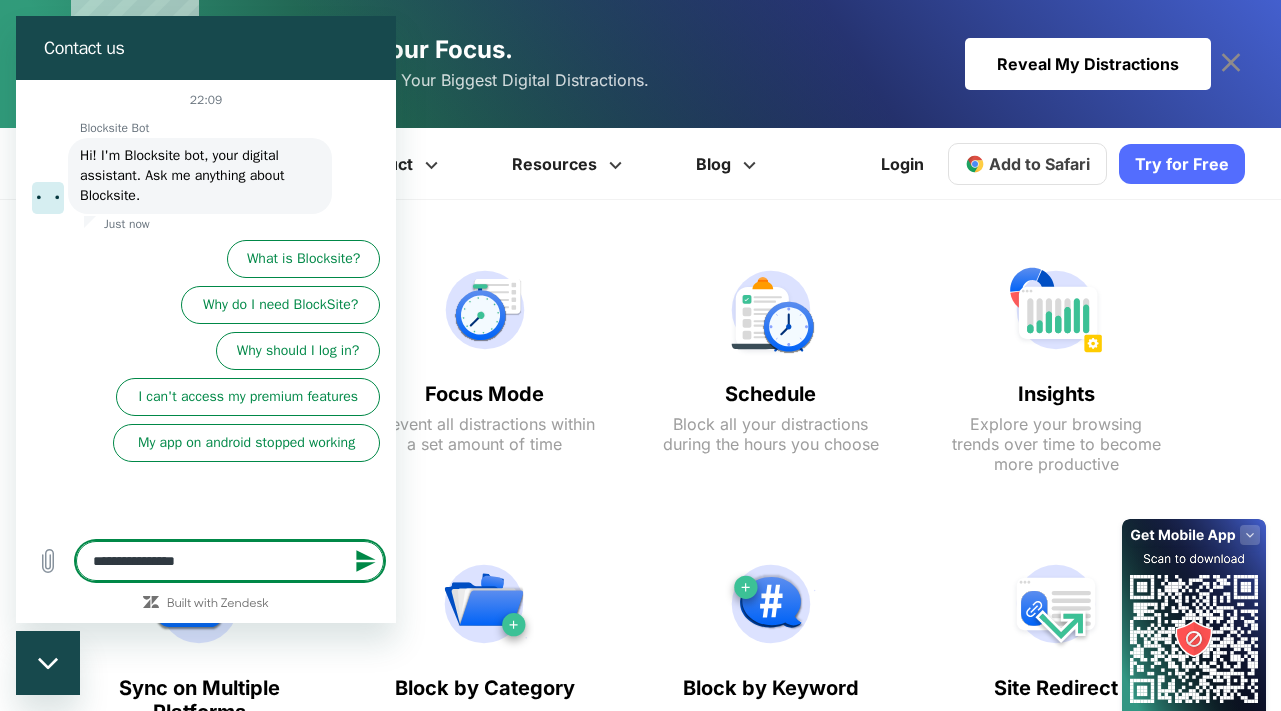 type on "**********" 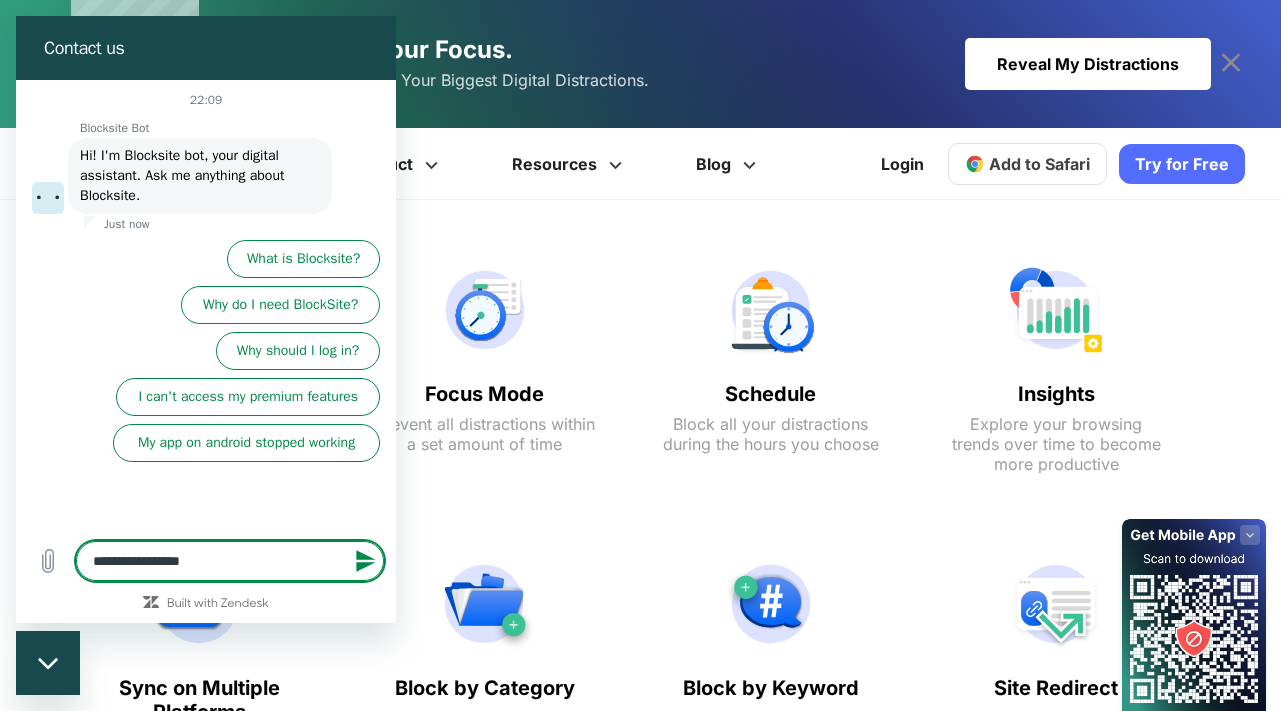 type on "**********" 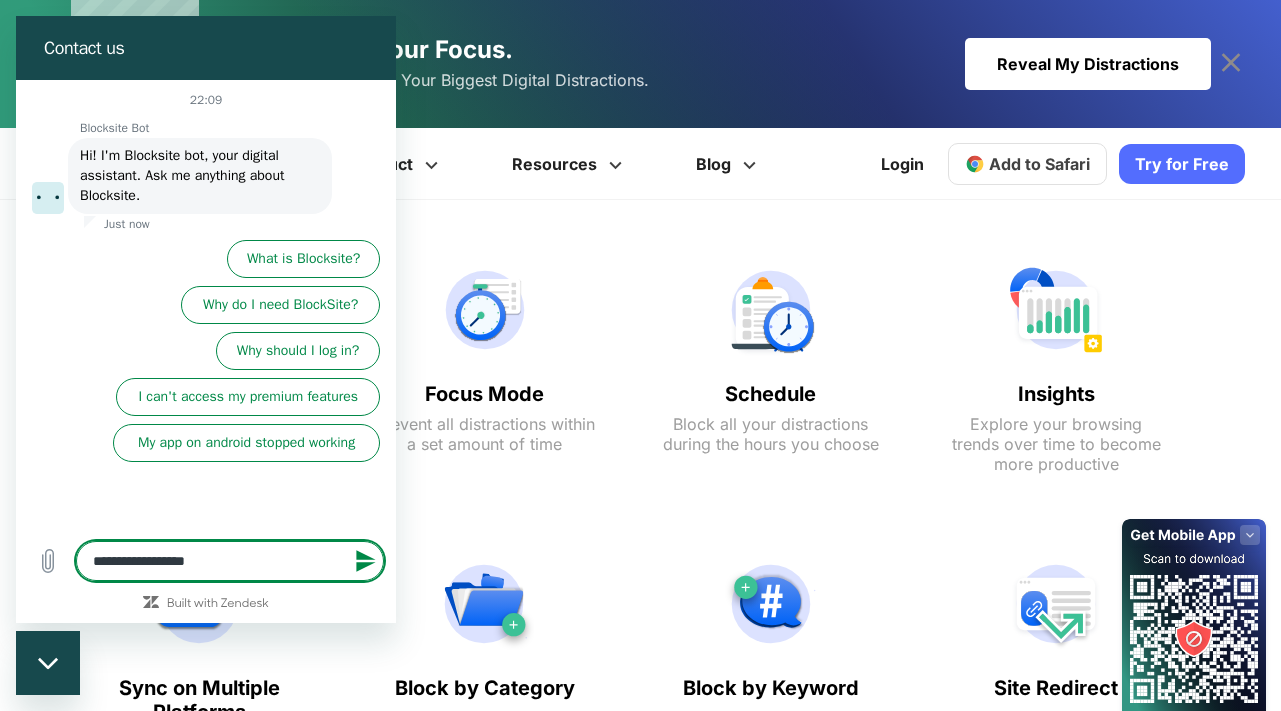 type on "**********" 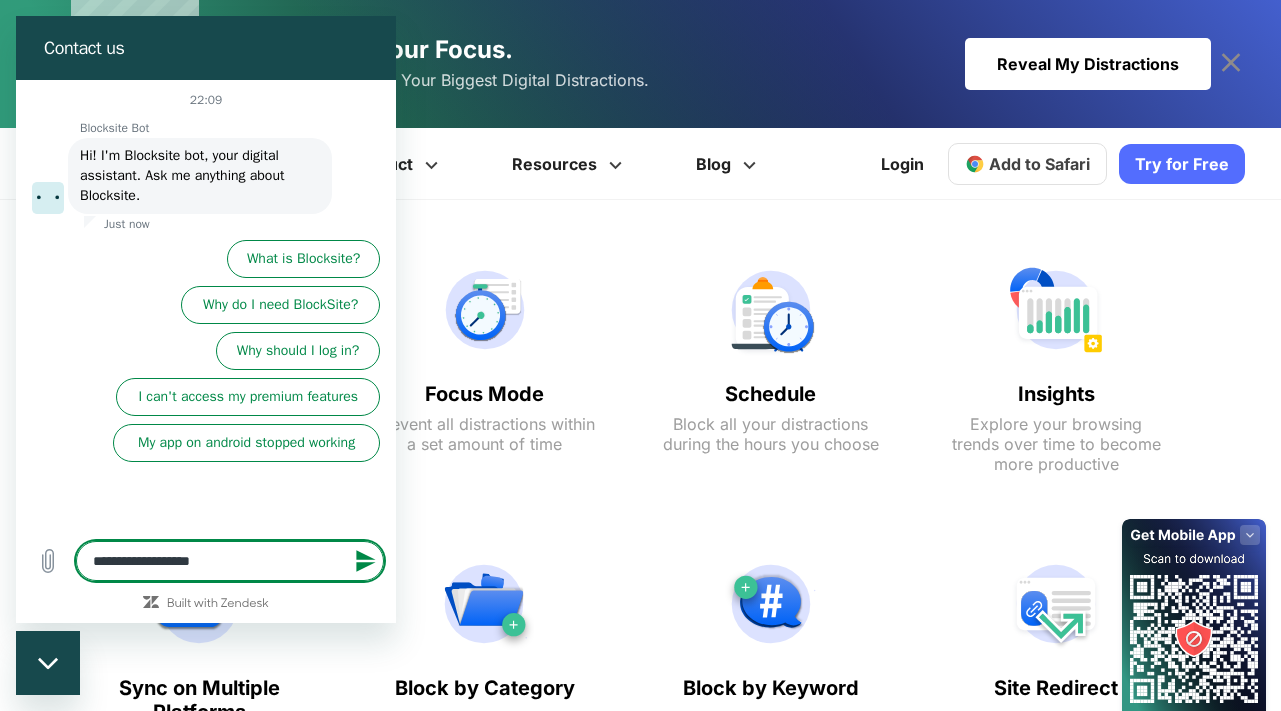 type on "**********" 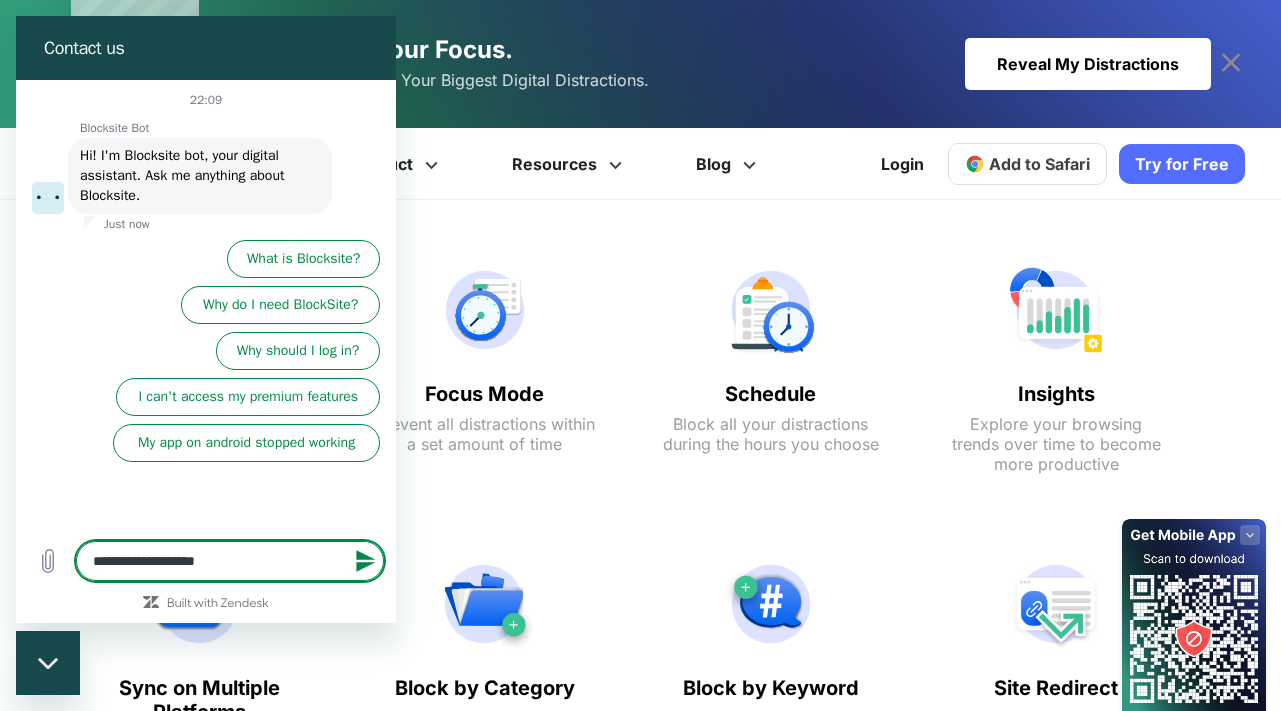 type on "**********" 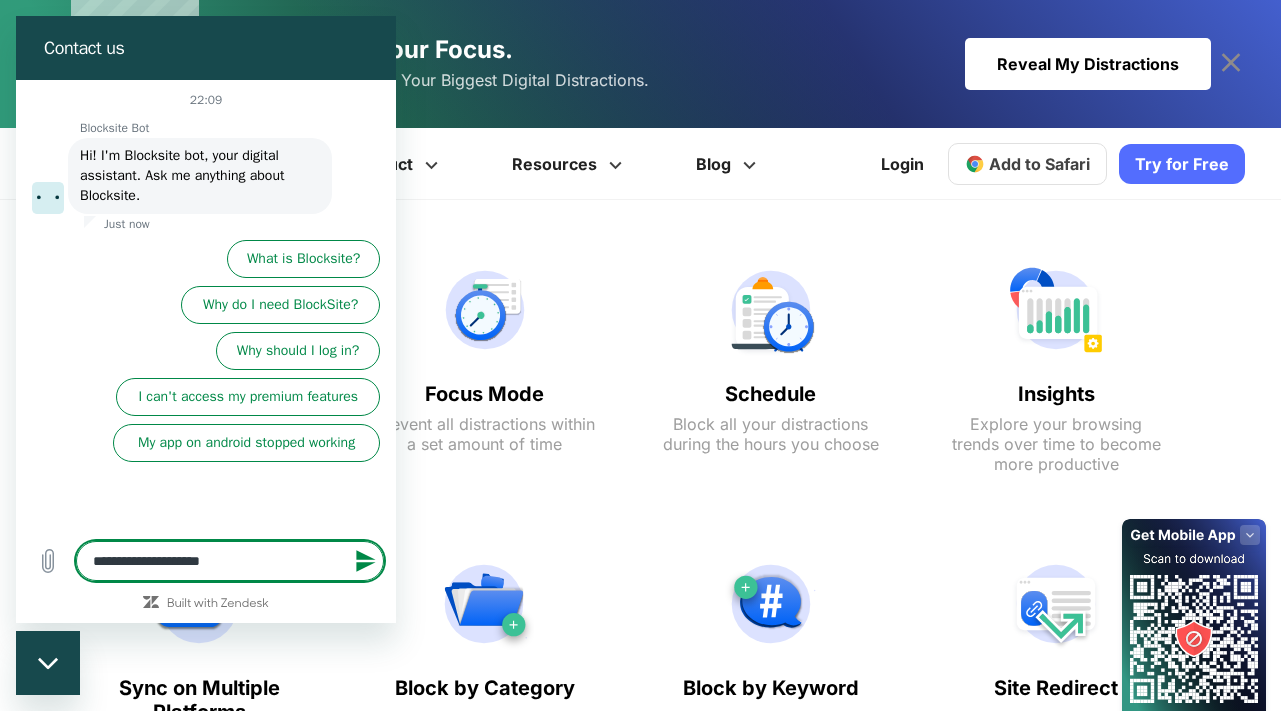 type on "**********" 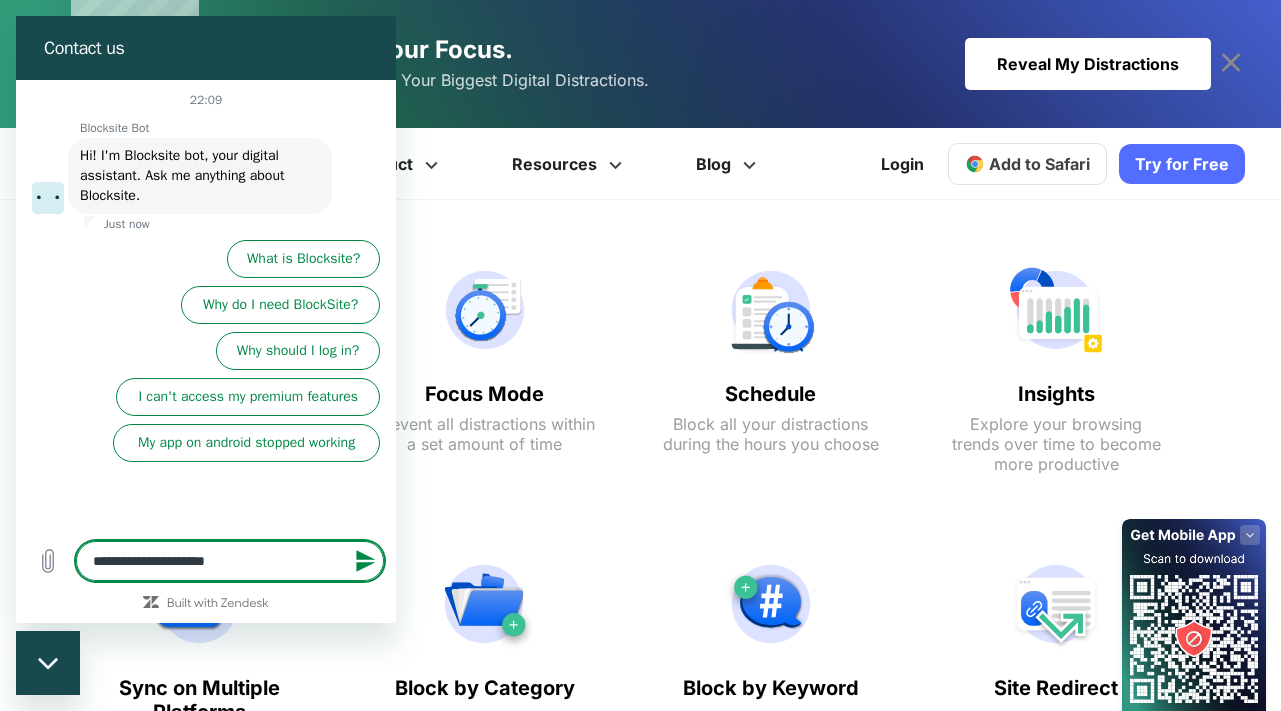 type on "**********" 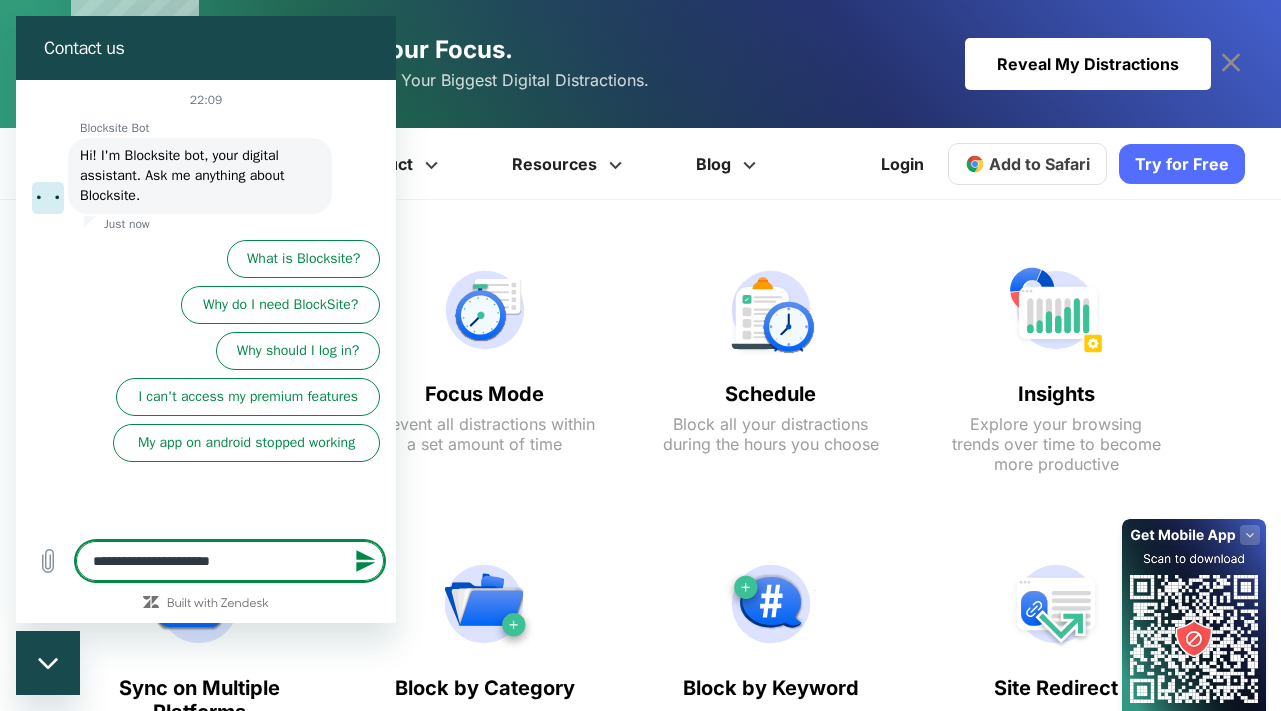 type on "**********" 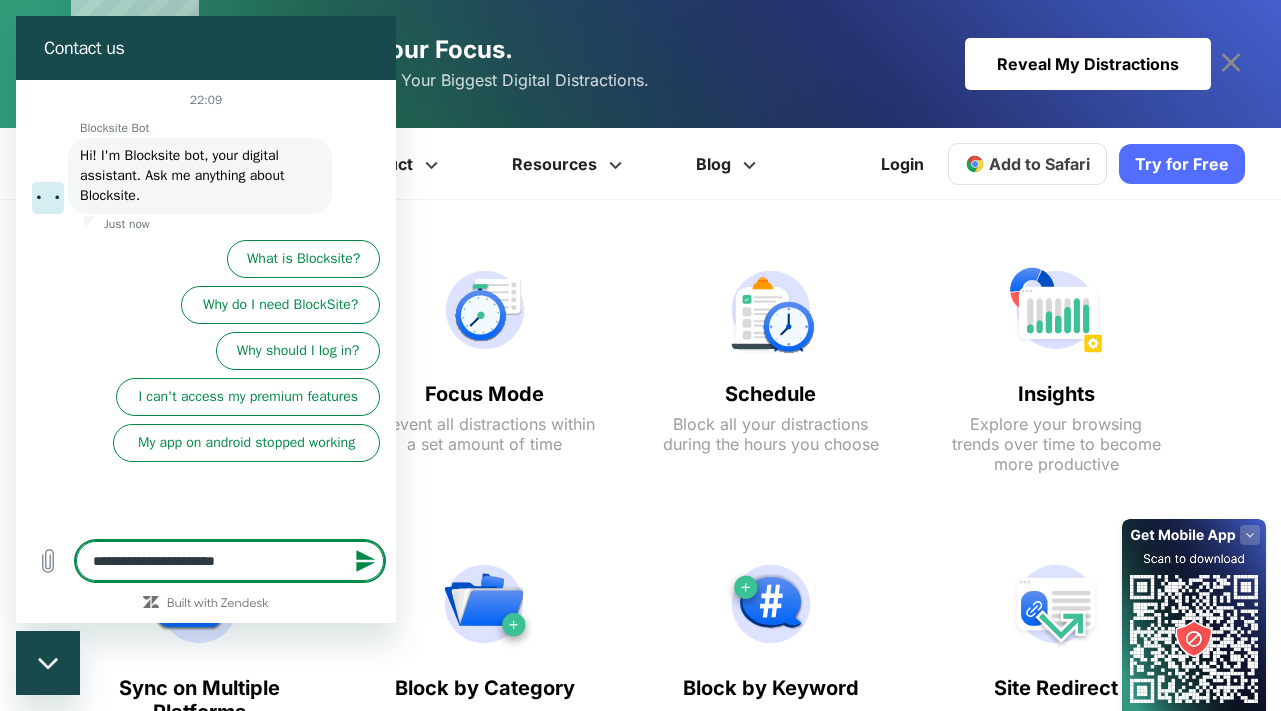 type on "**********" 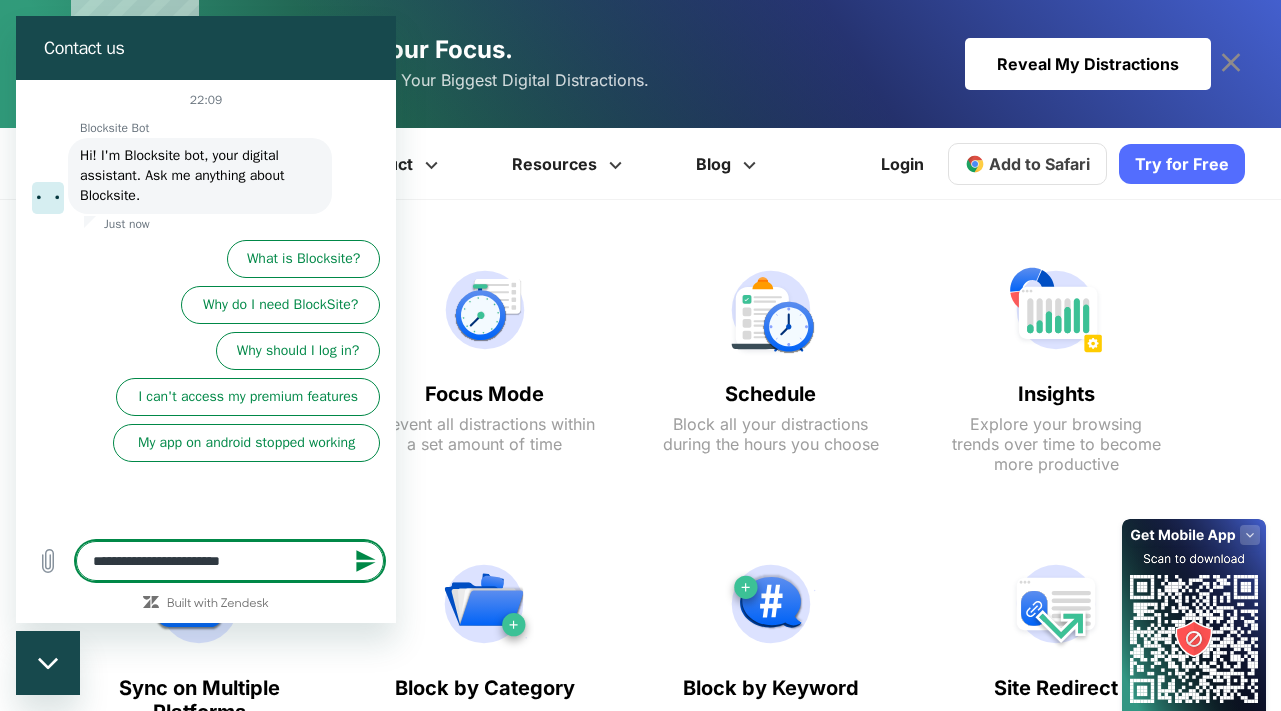 type on "**********" 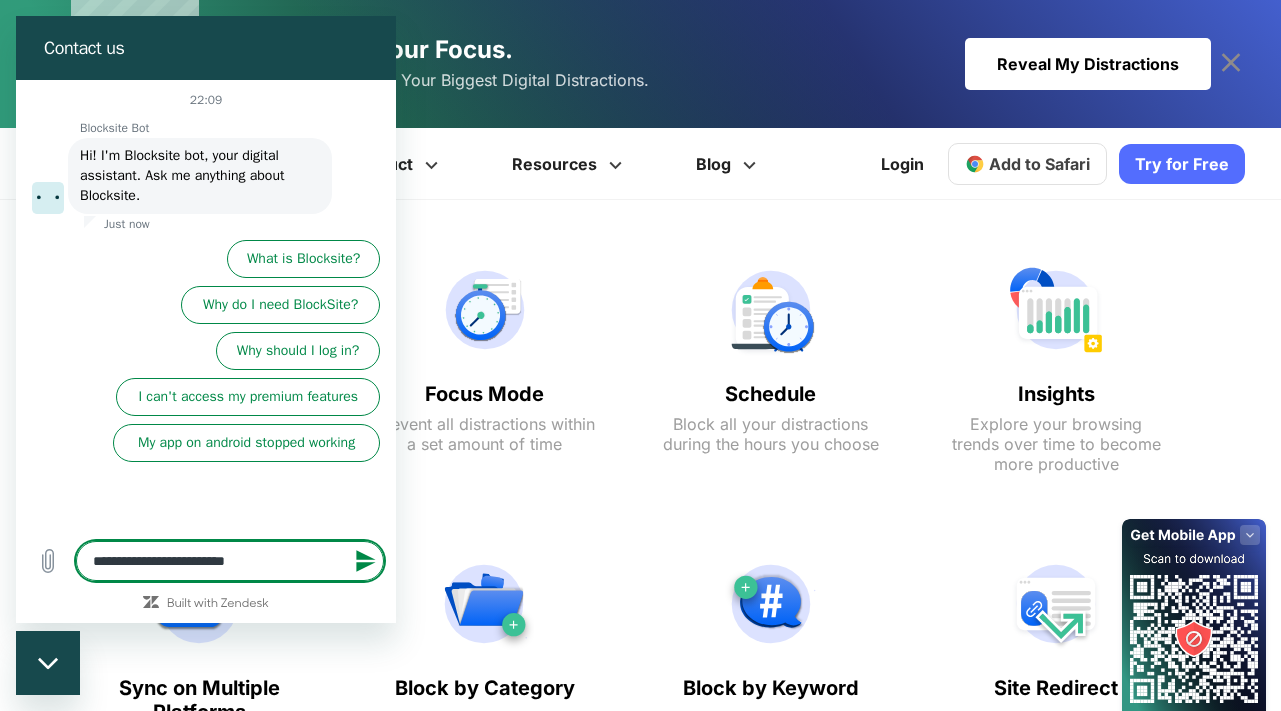 type on "**********" 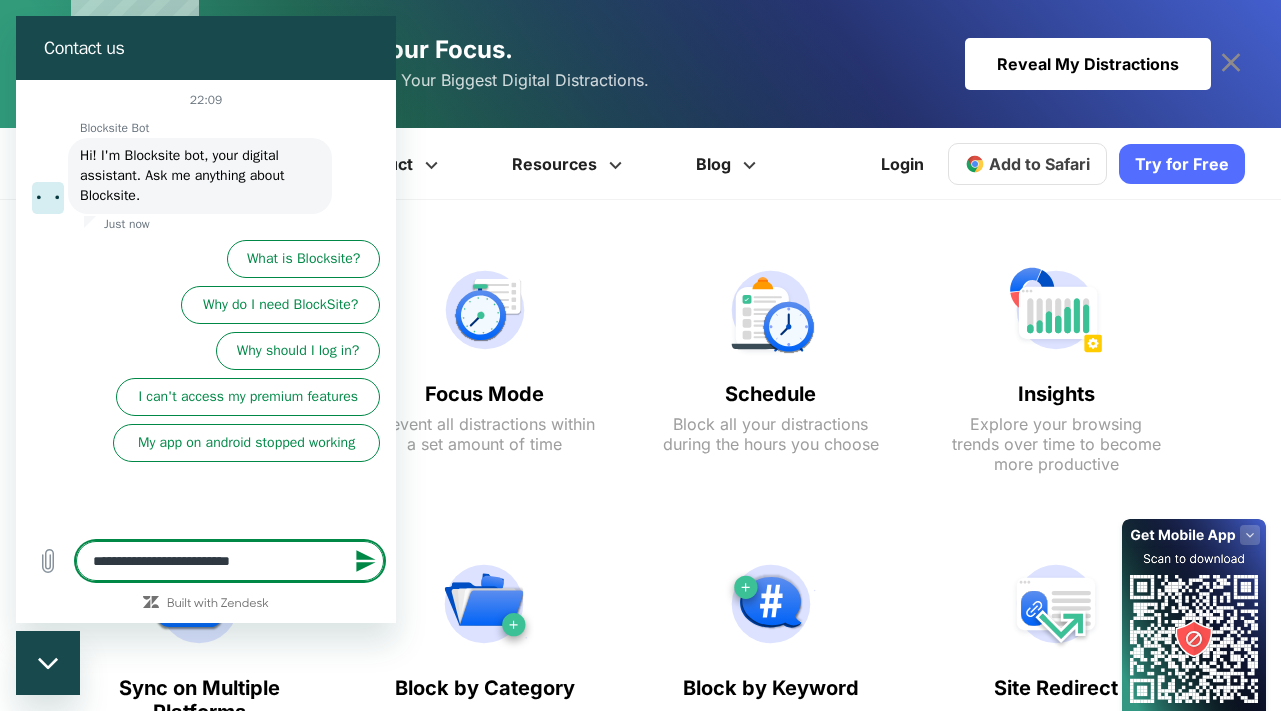 type on "**********" 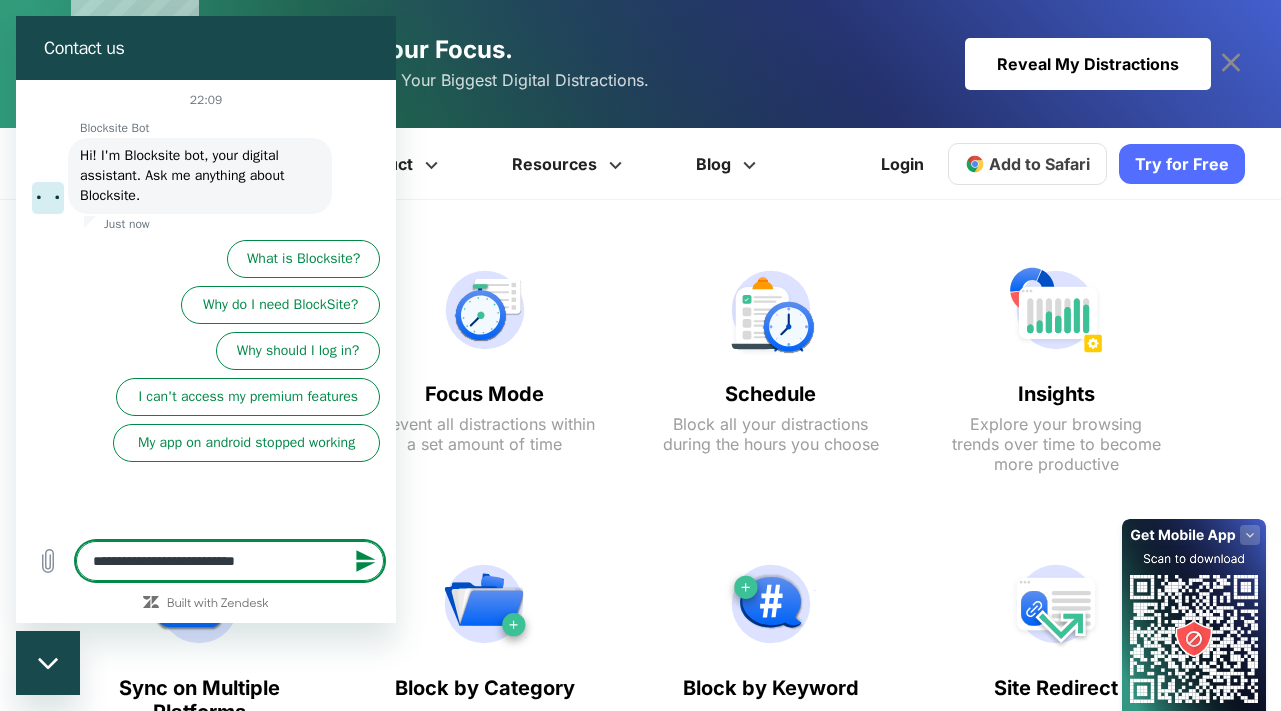 type on "**********" 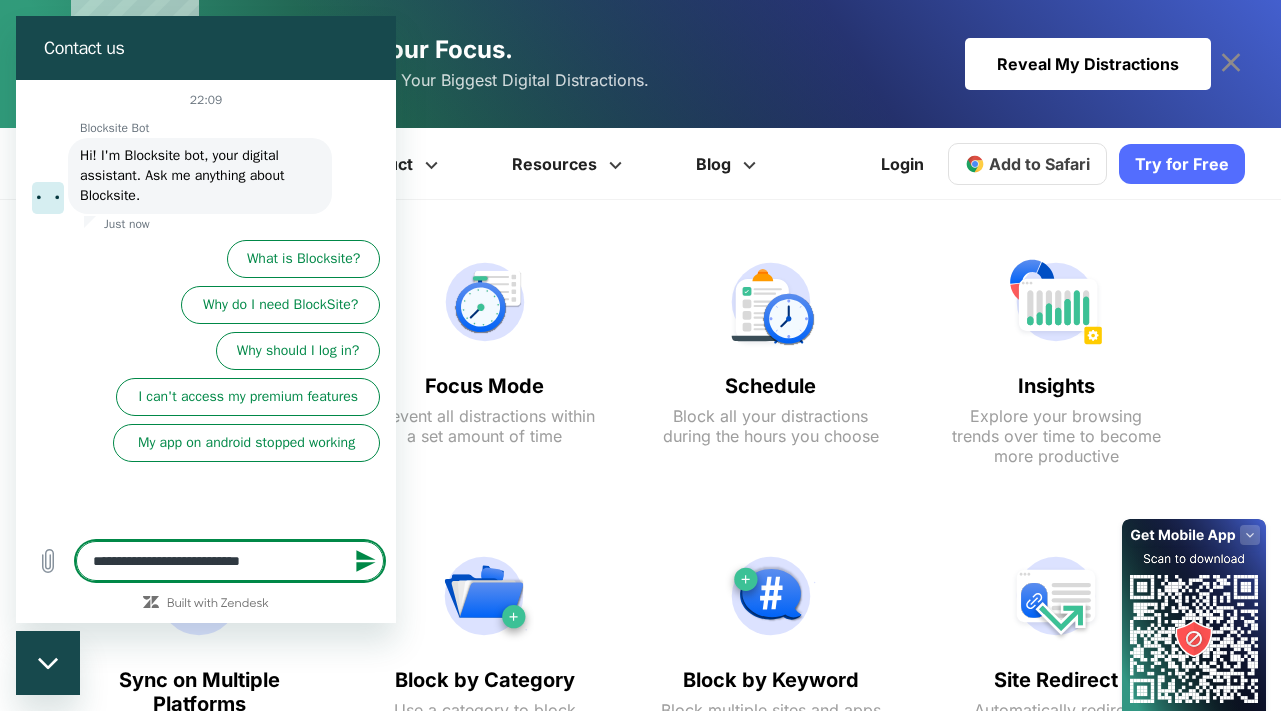 type on "**********" 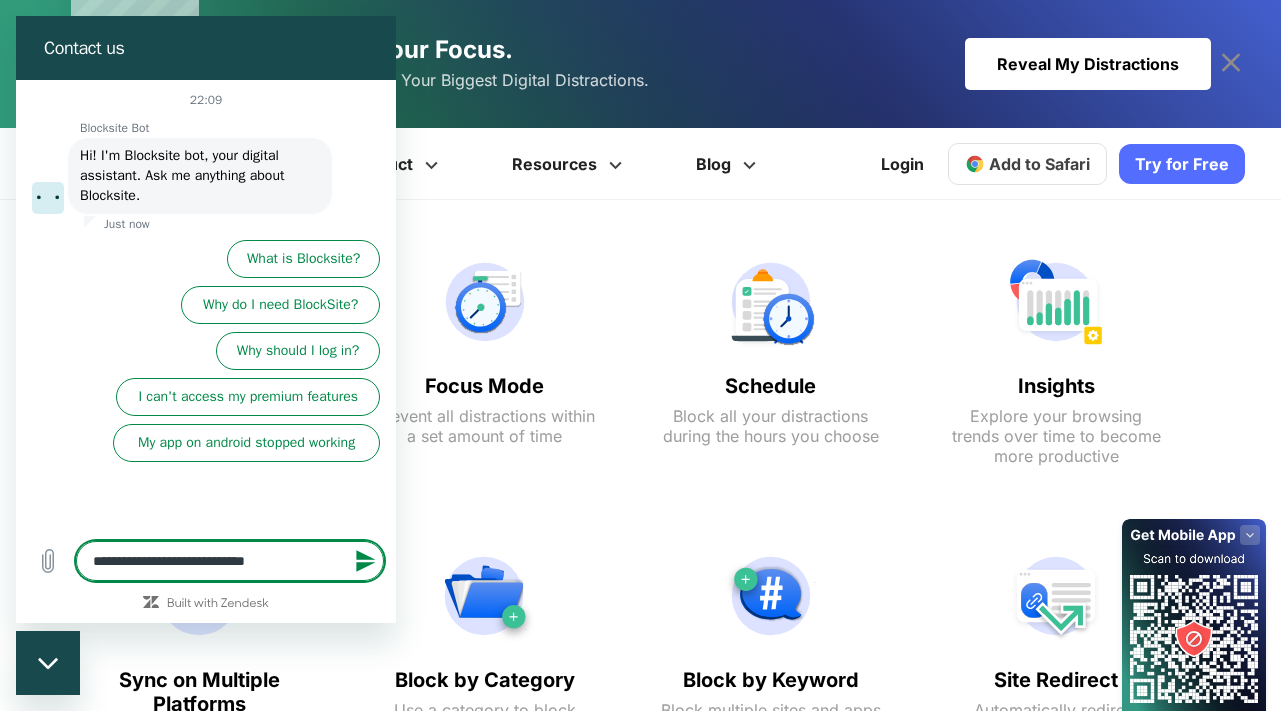 type on "**********" 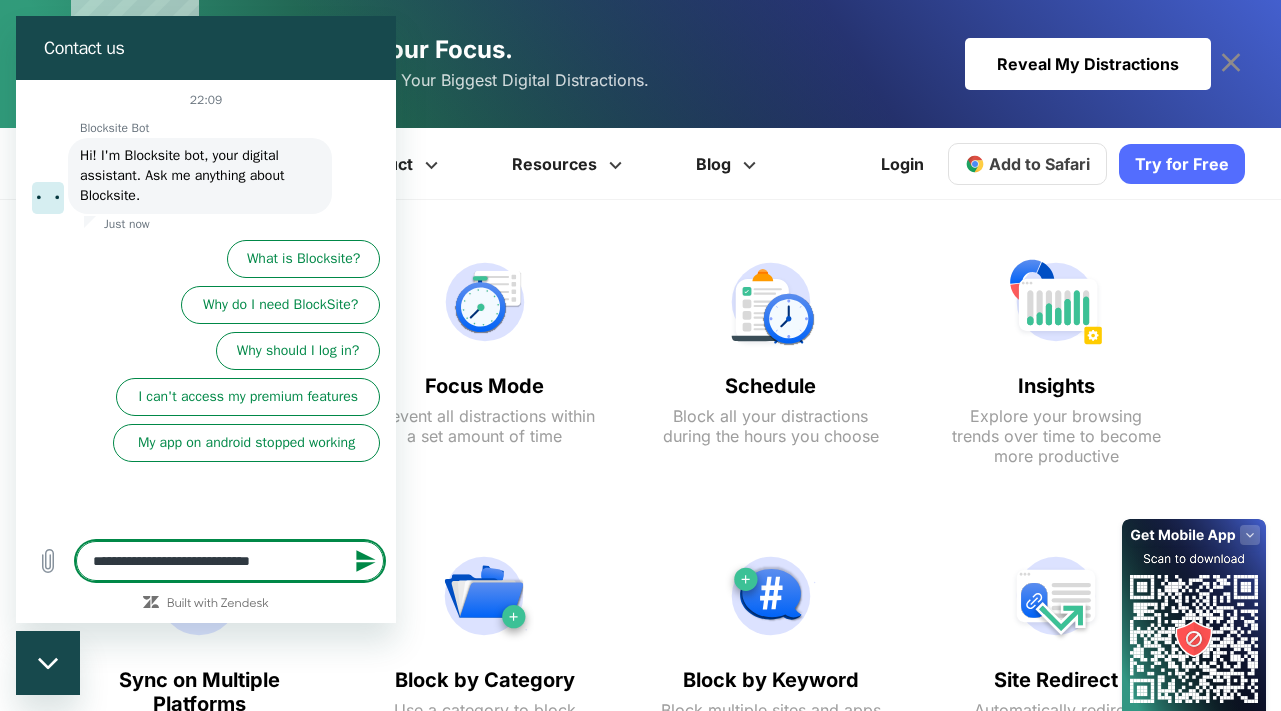 type on "**********" 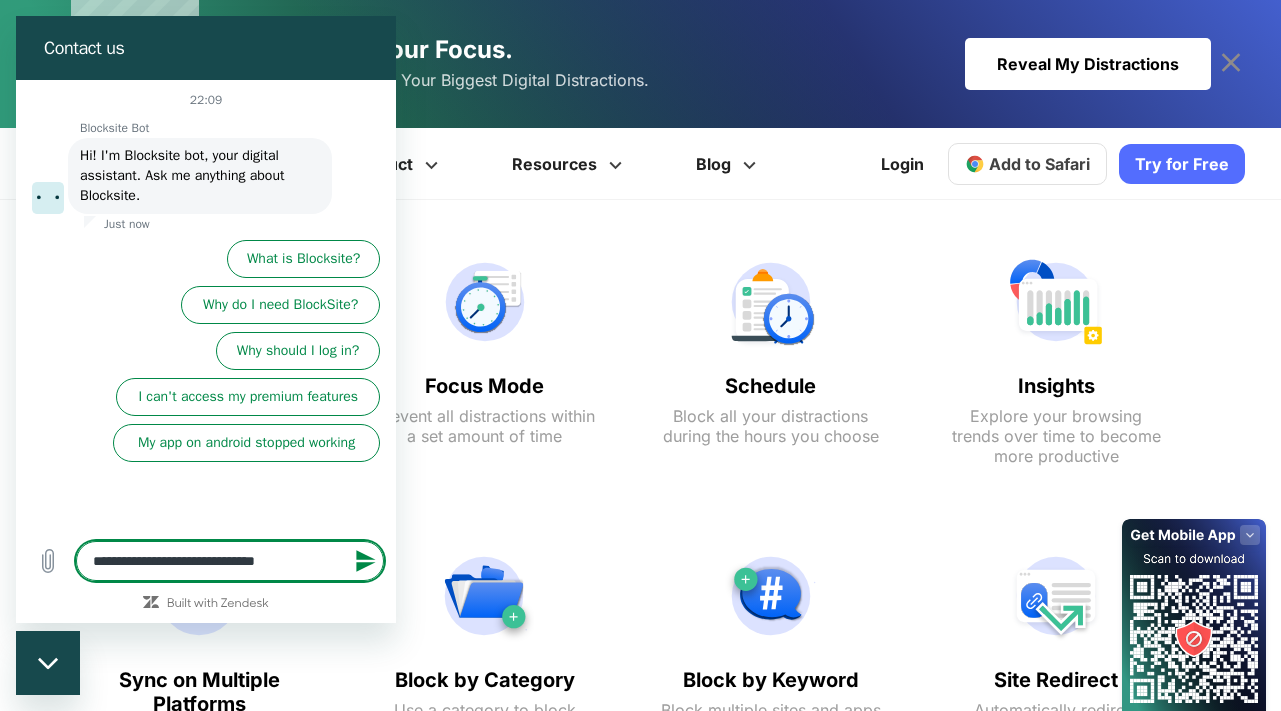 type on "**********" 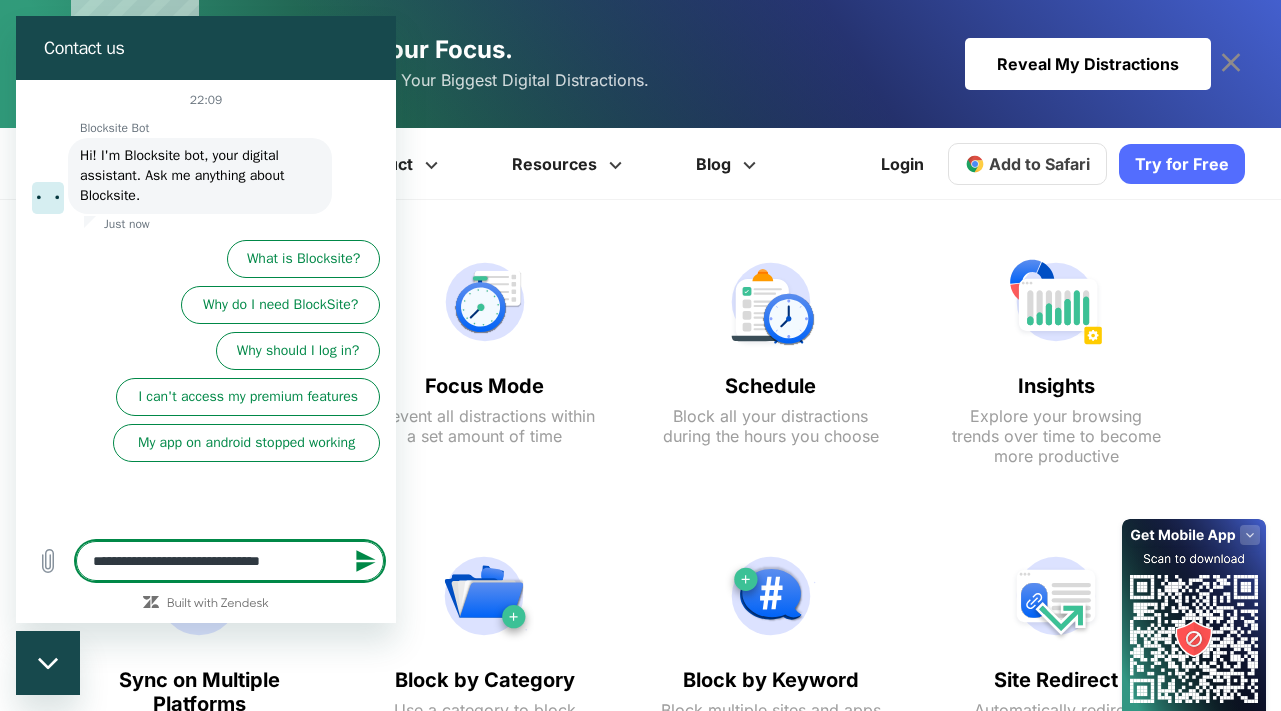 type on "**********" 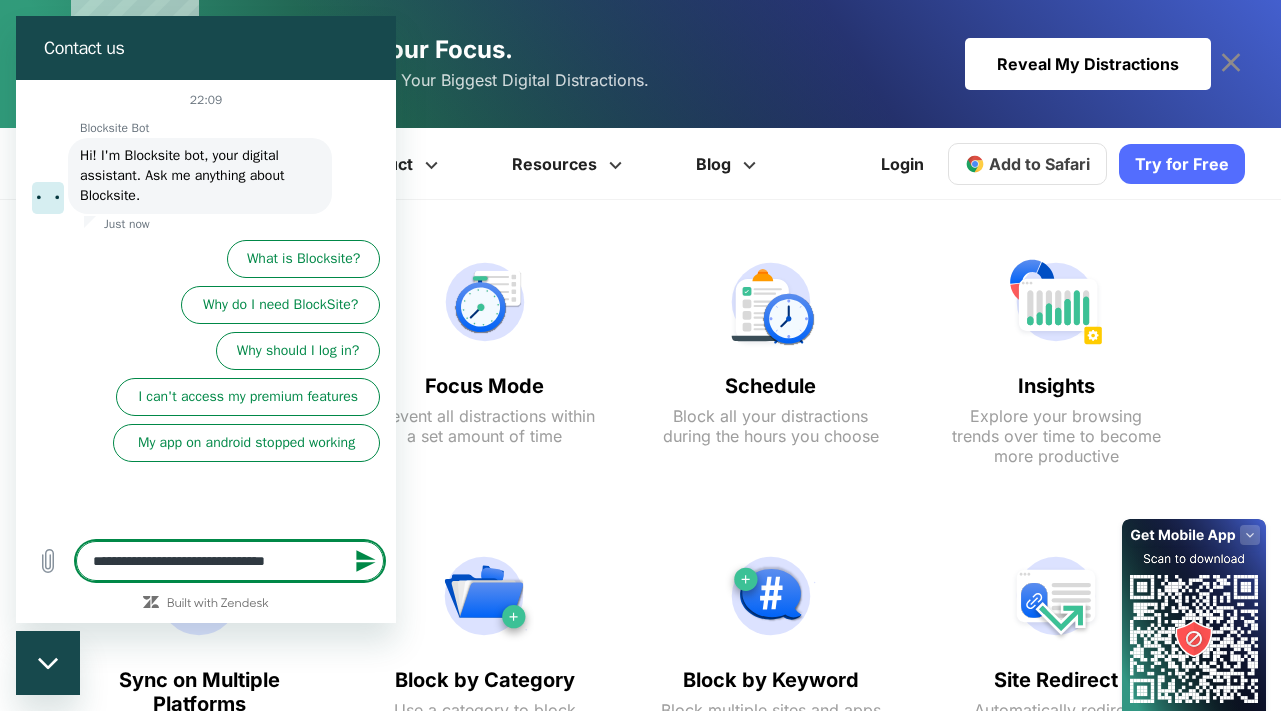 type on "**********" 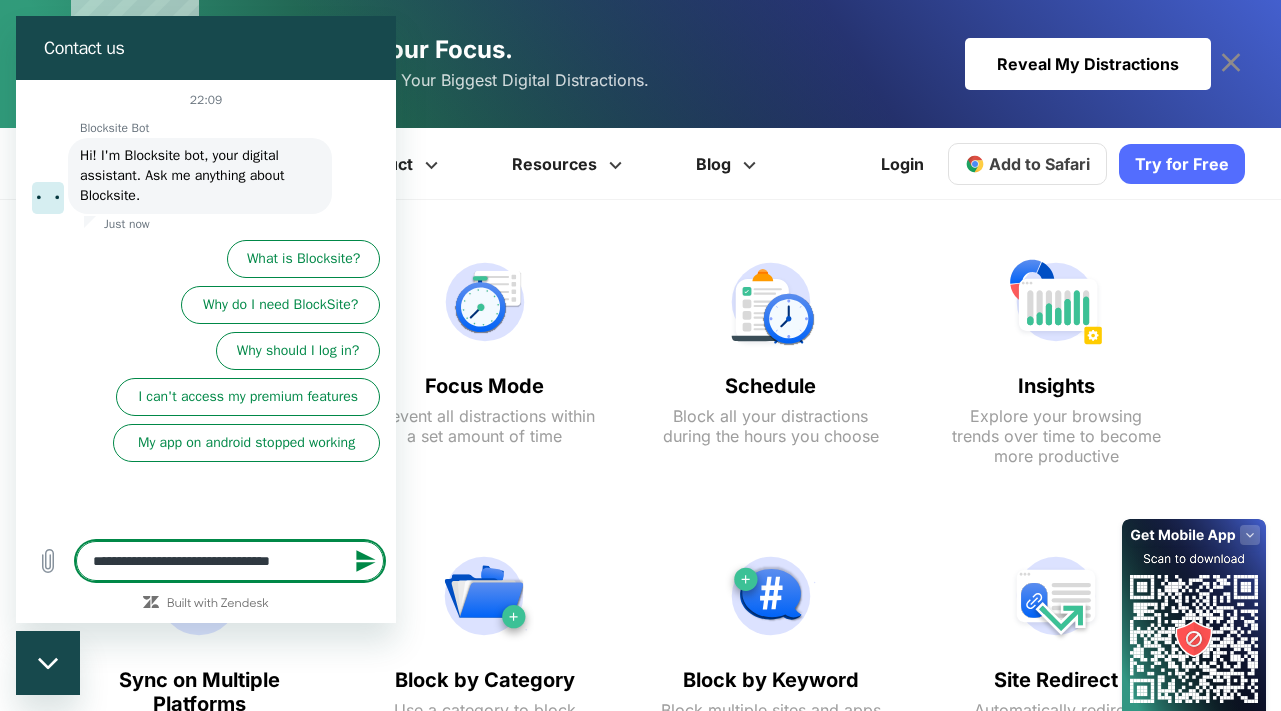 type on "**********" 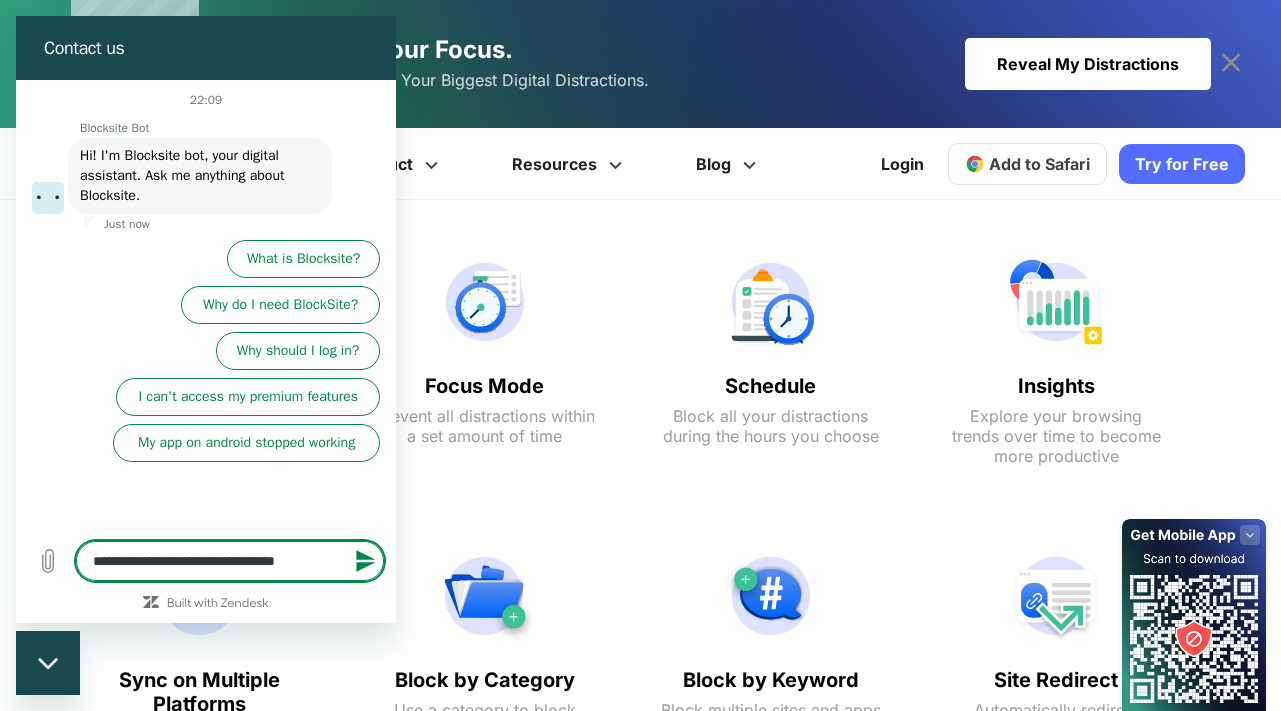 type on "**********" 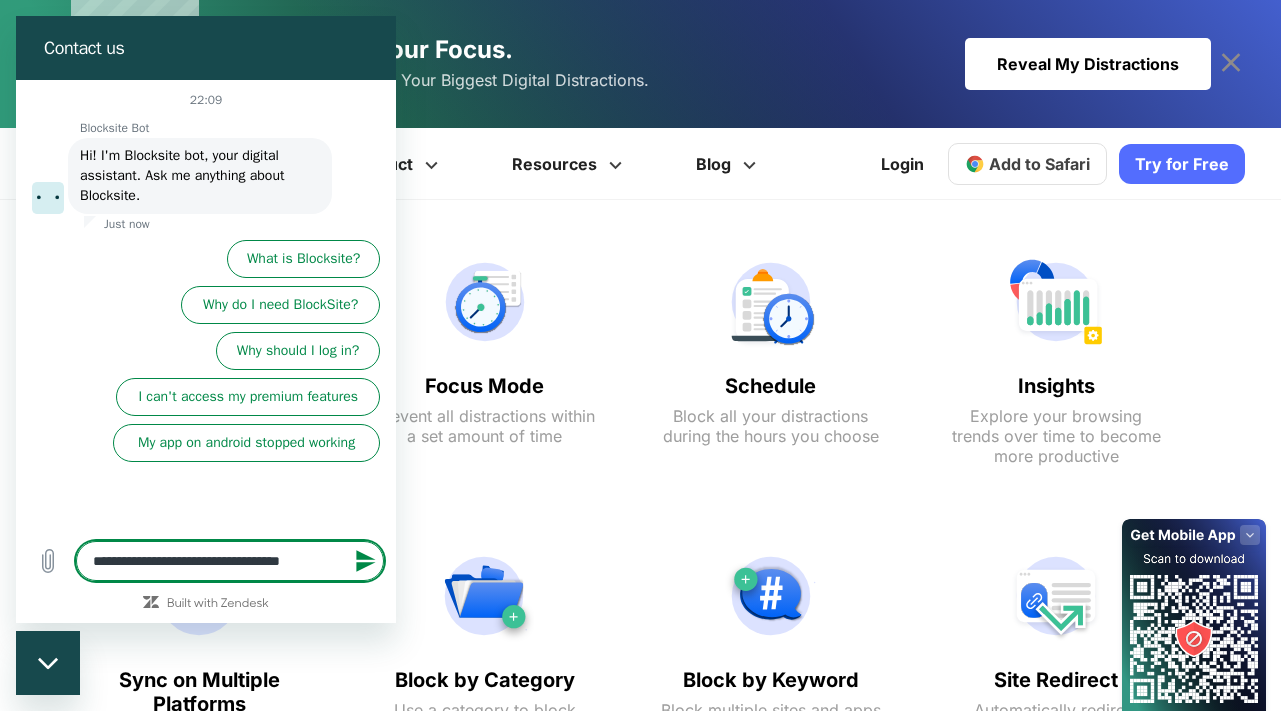 type on "**********" 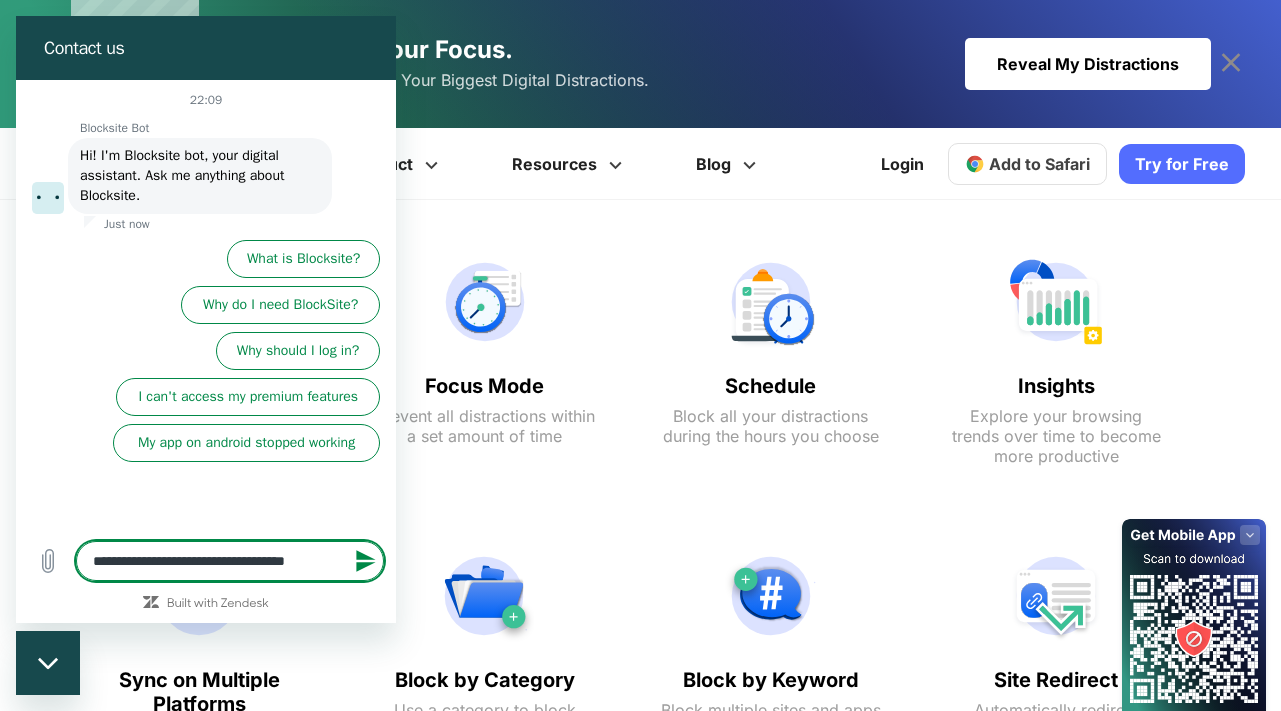 type on "**********" 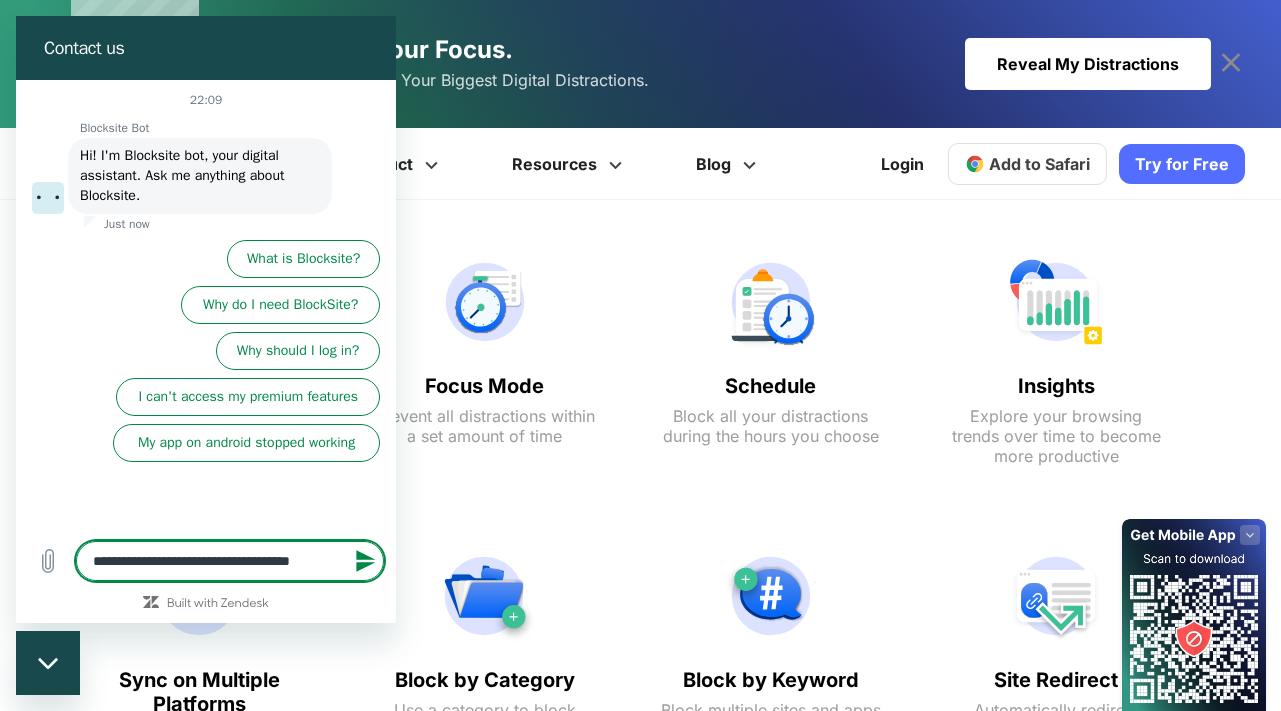 type on "**********" 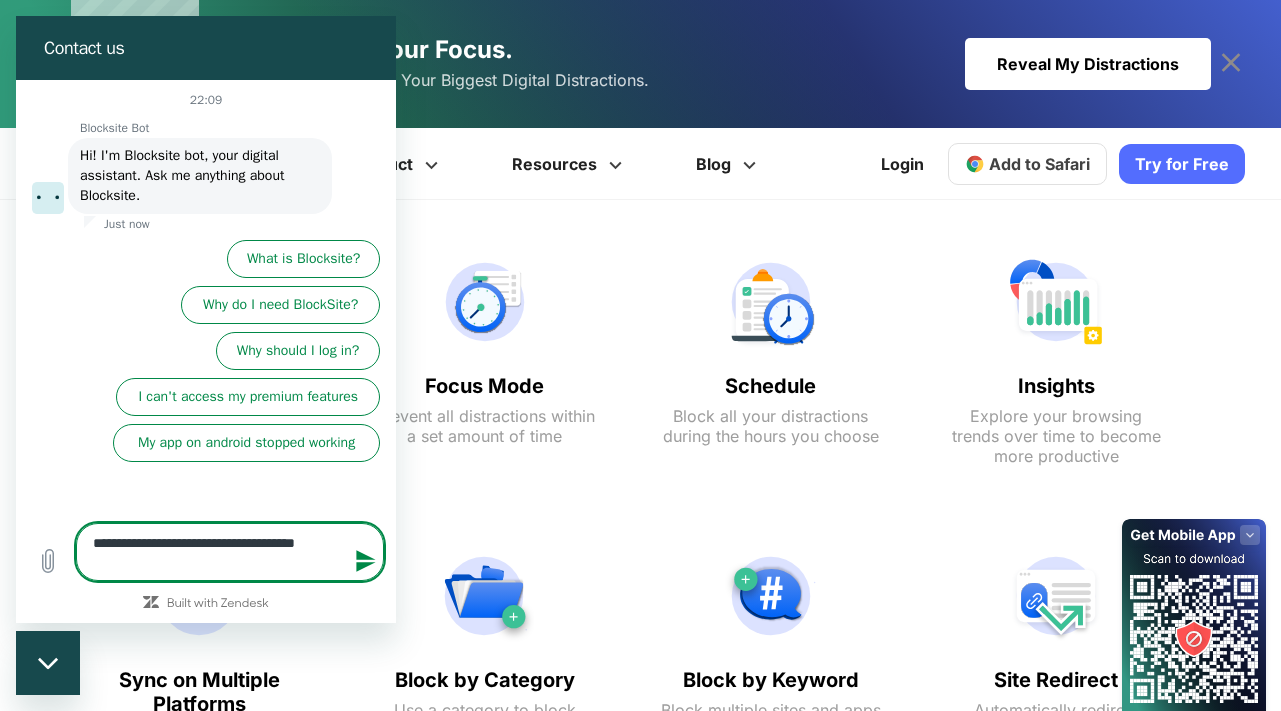 type on "**********" 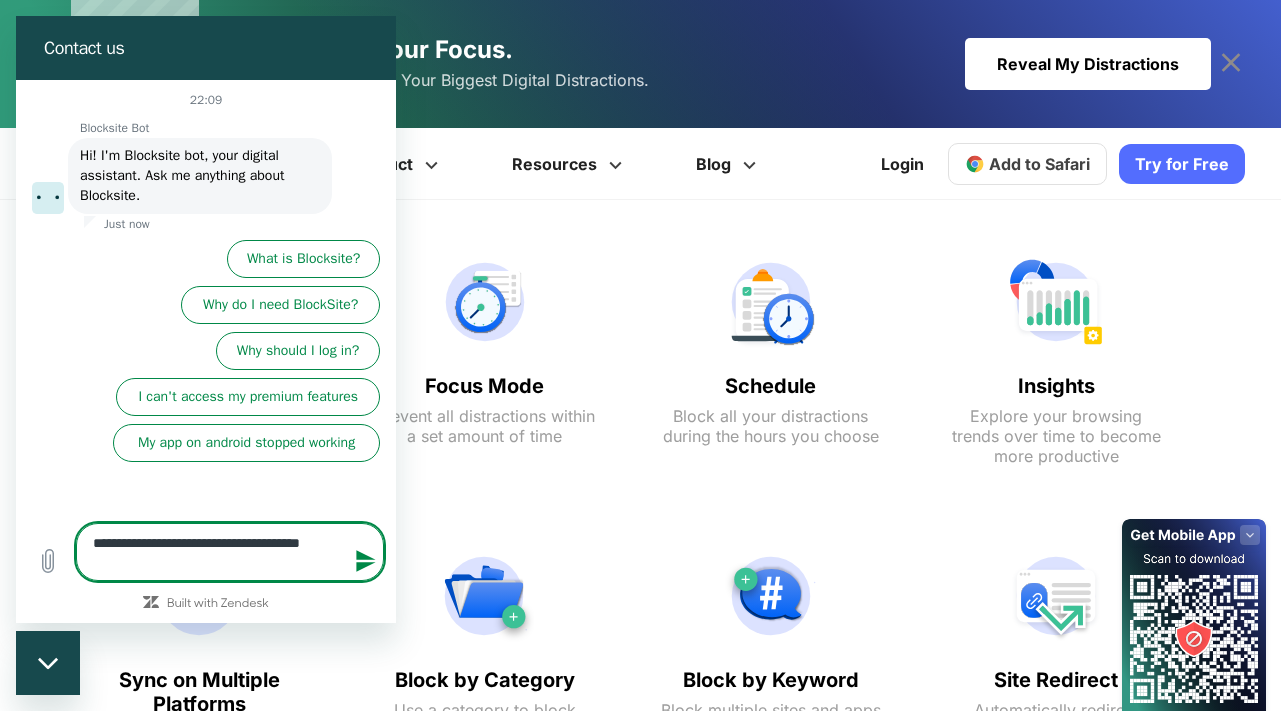 type on "**********" 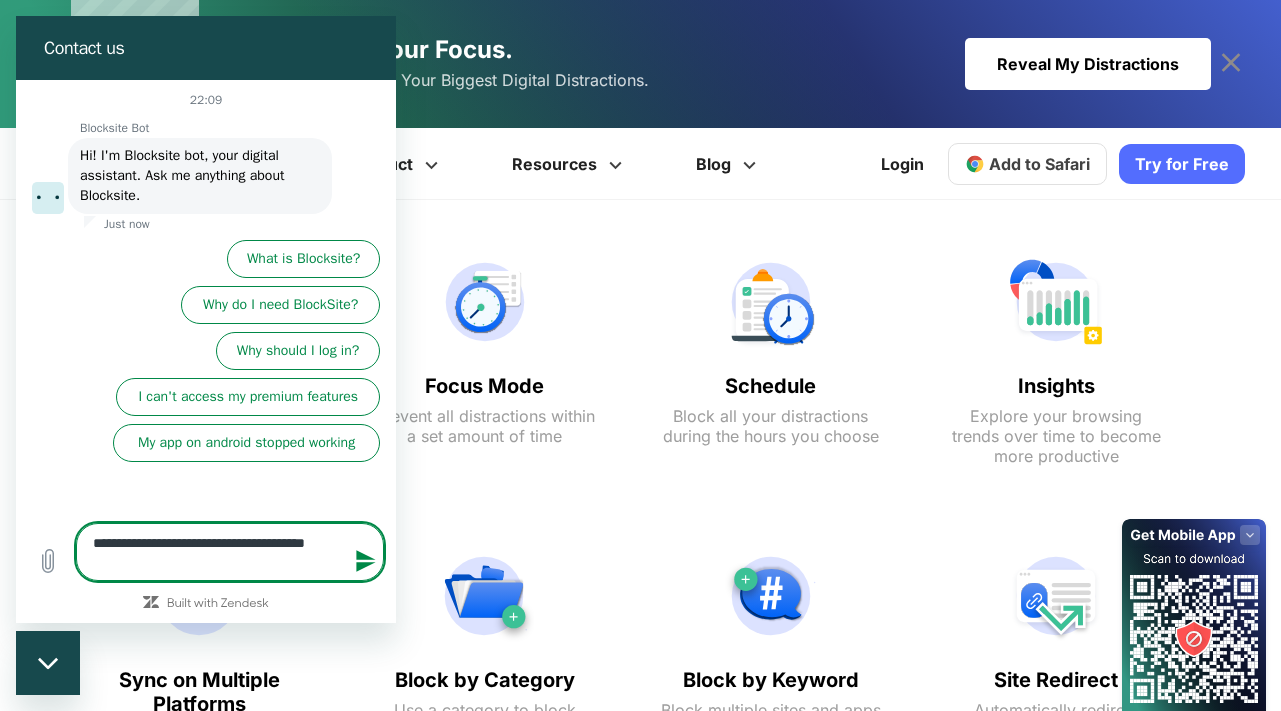 type on "**********" 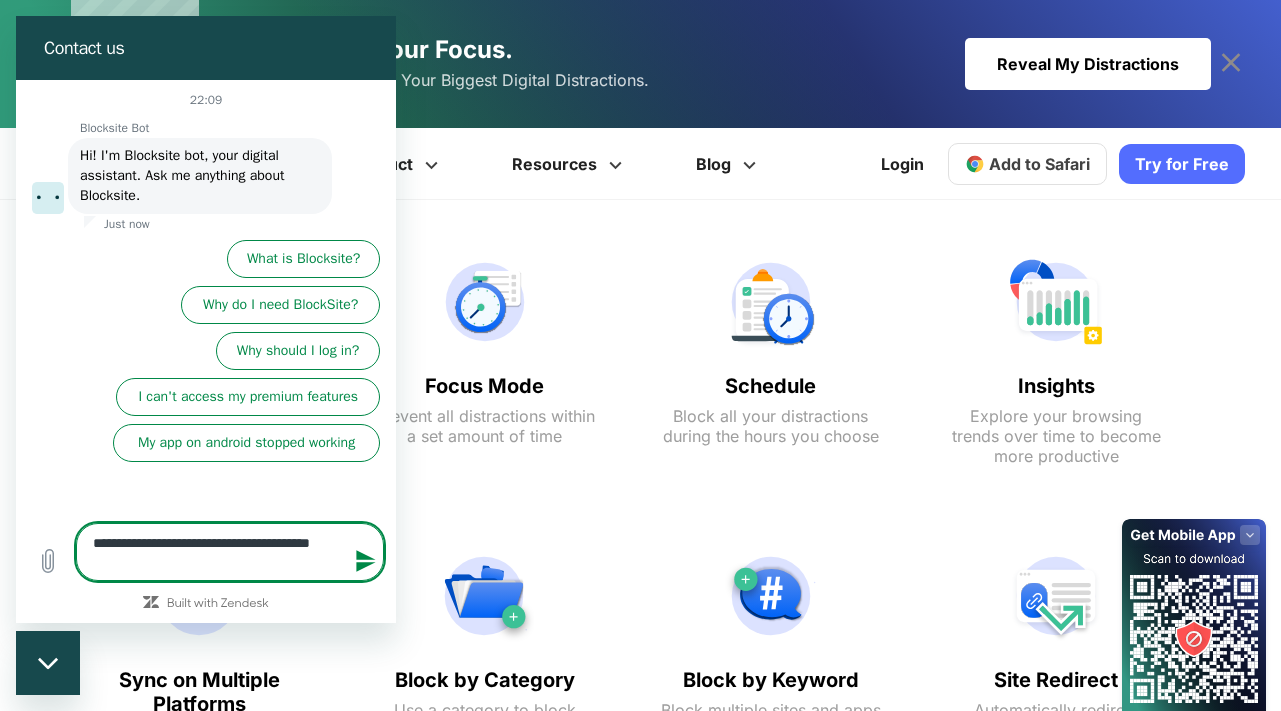 type on "**********" 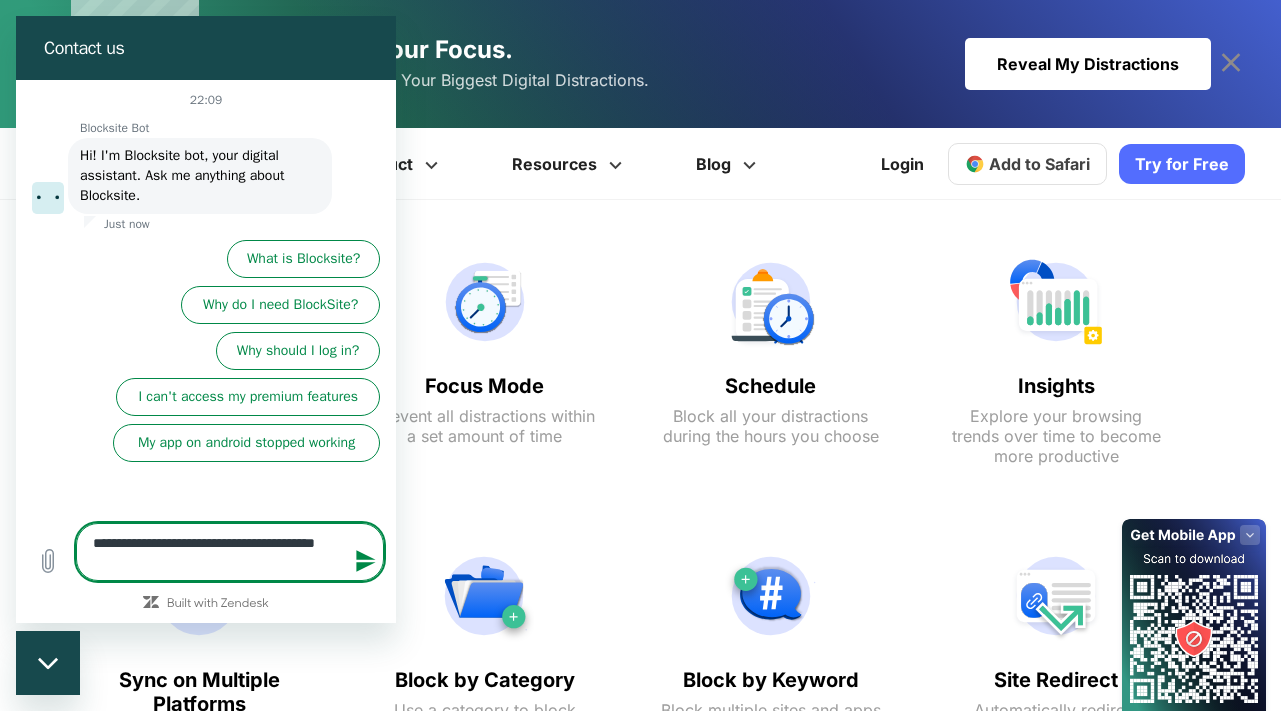 type on "**********" 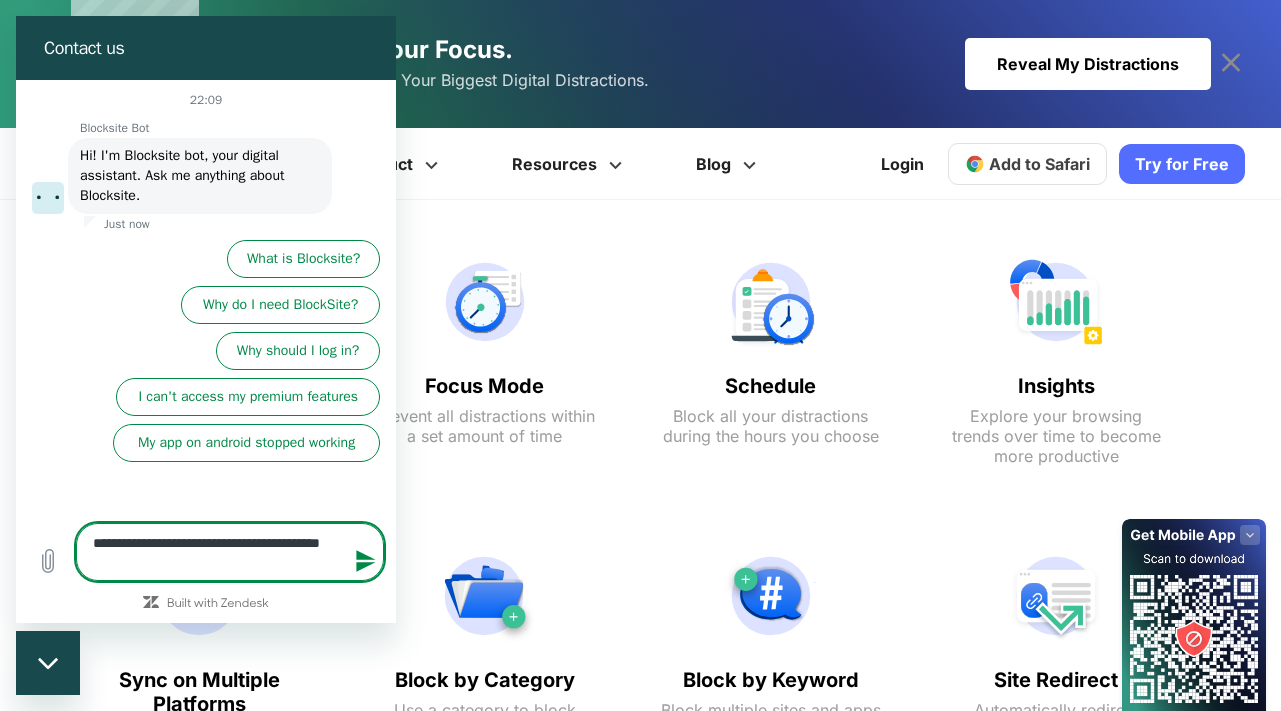 type on "**********" 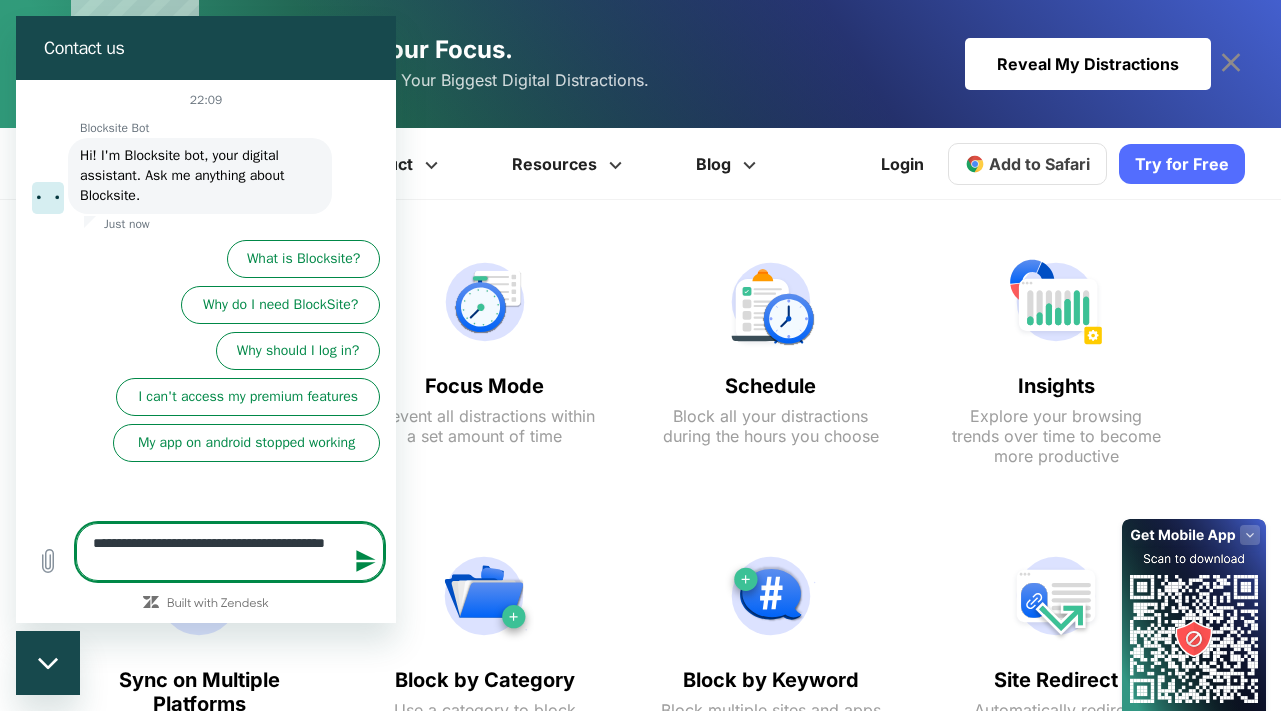 type on "**********" 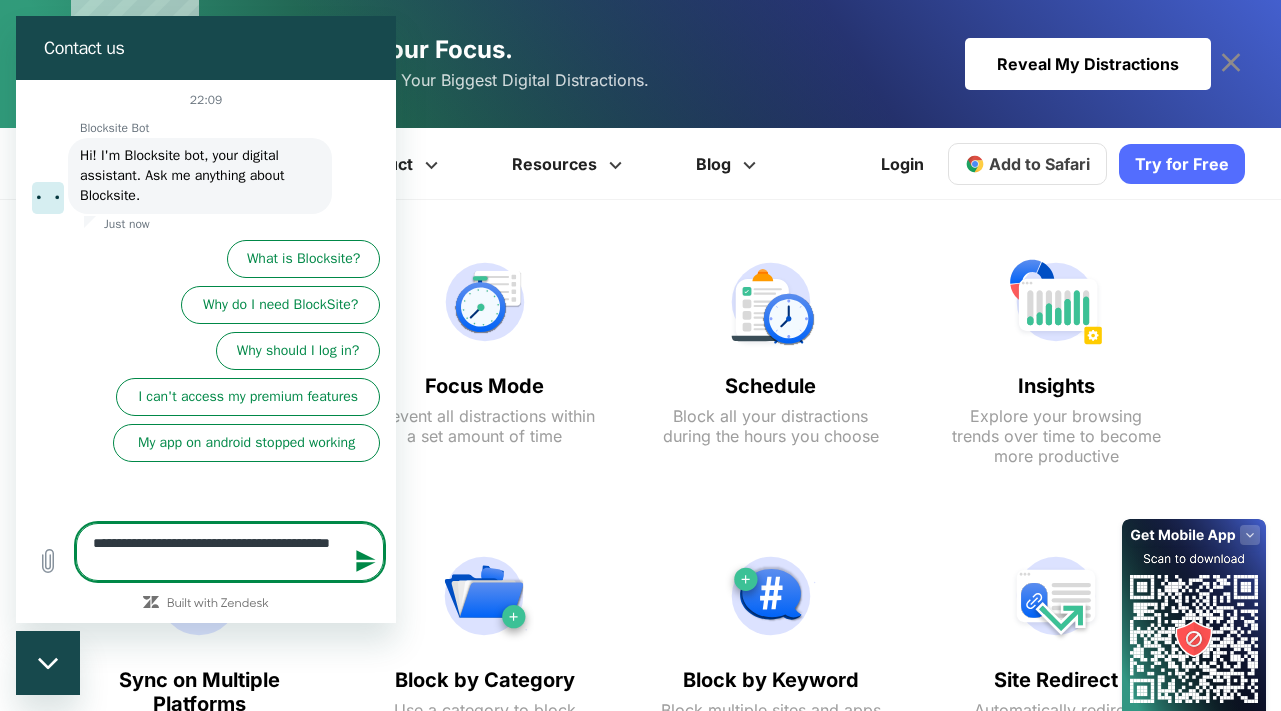 type on "*" 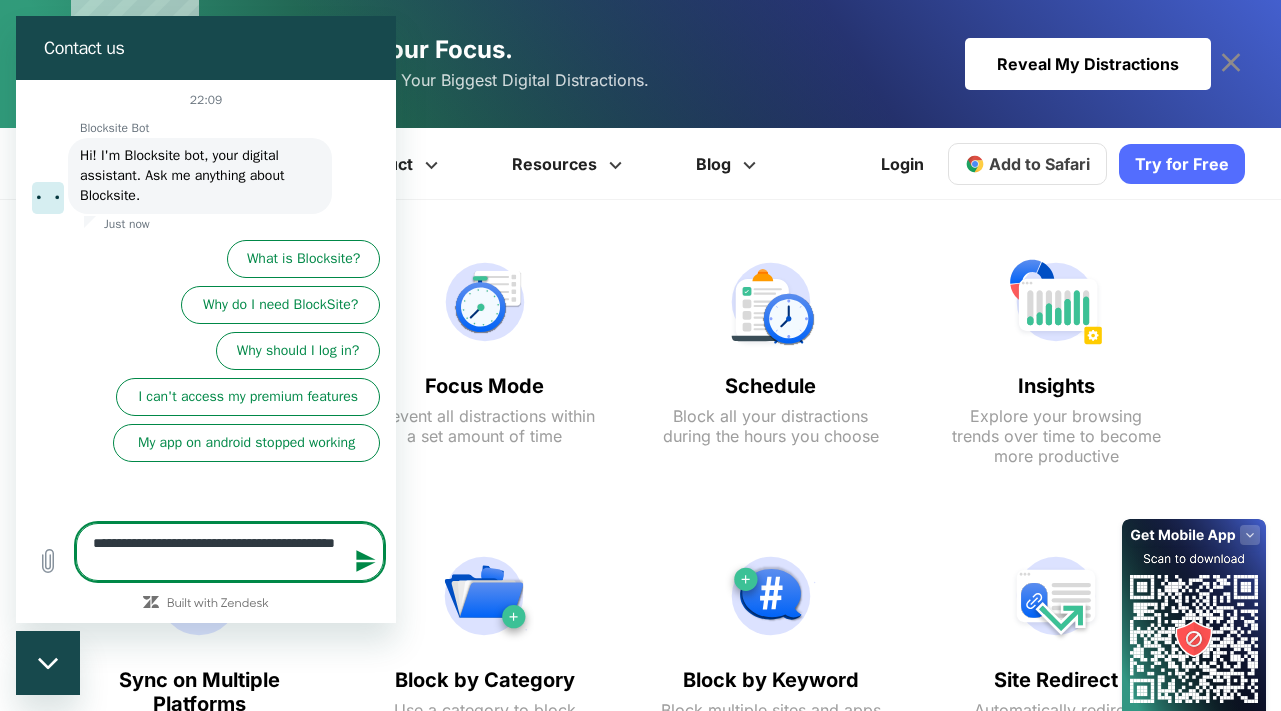 type on "**********" 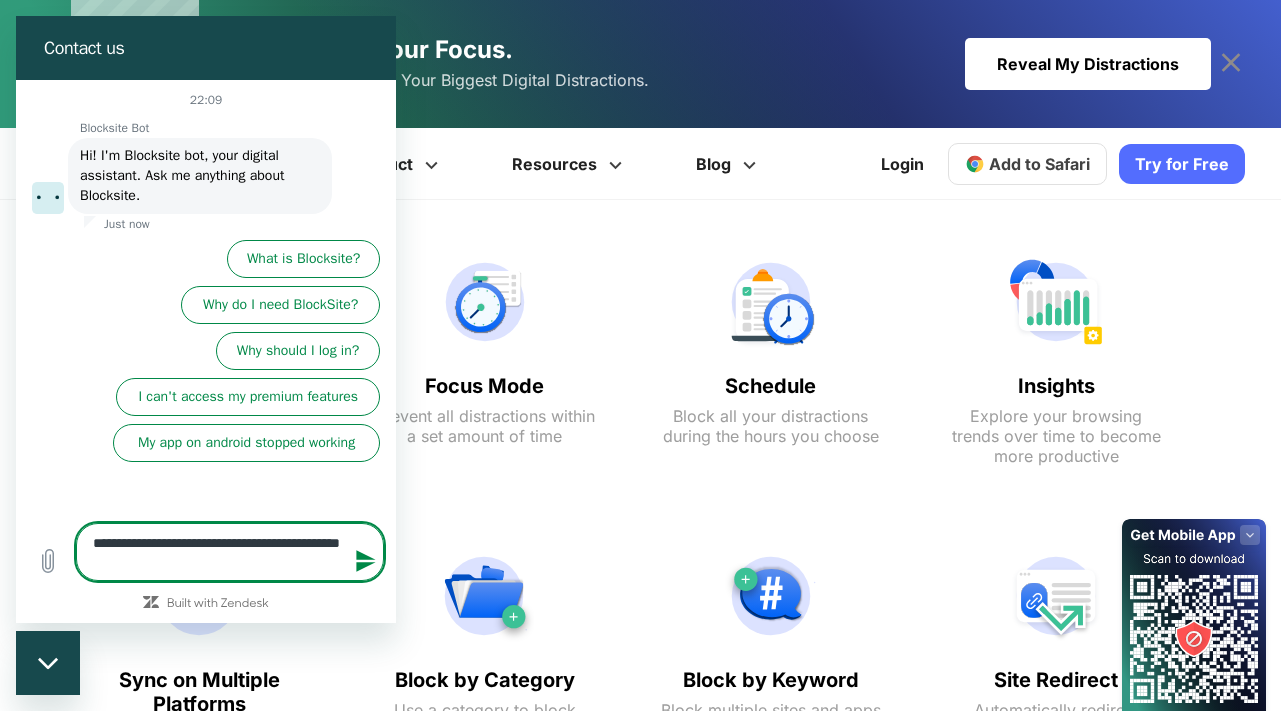 type on "**********" 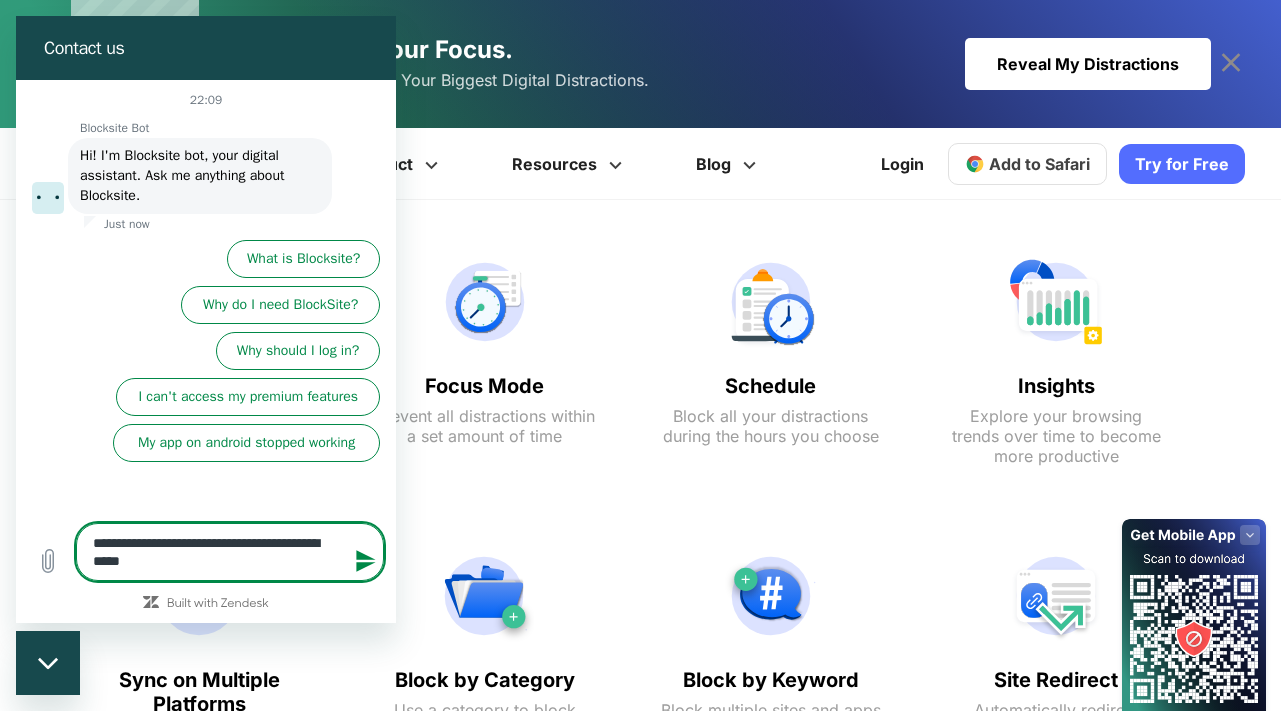 type on "**********" 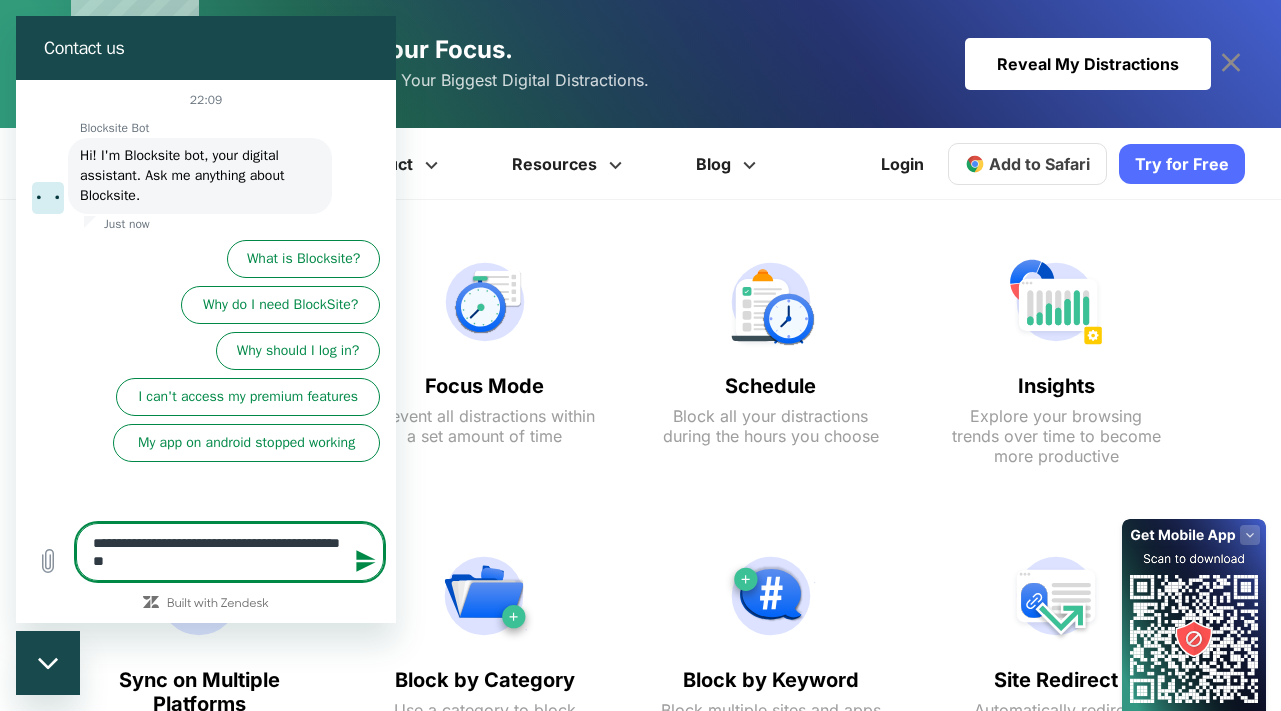 type on "**********" 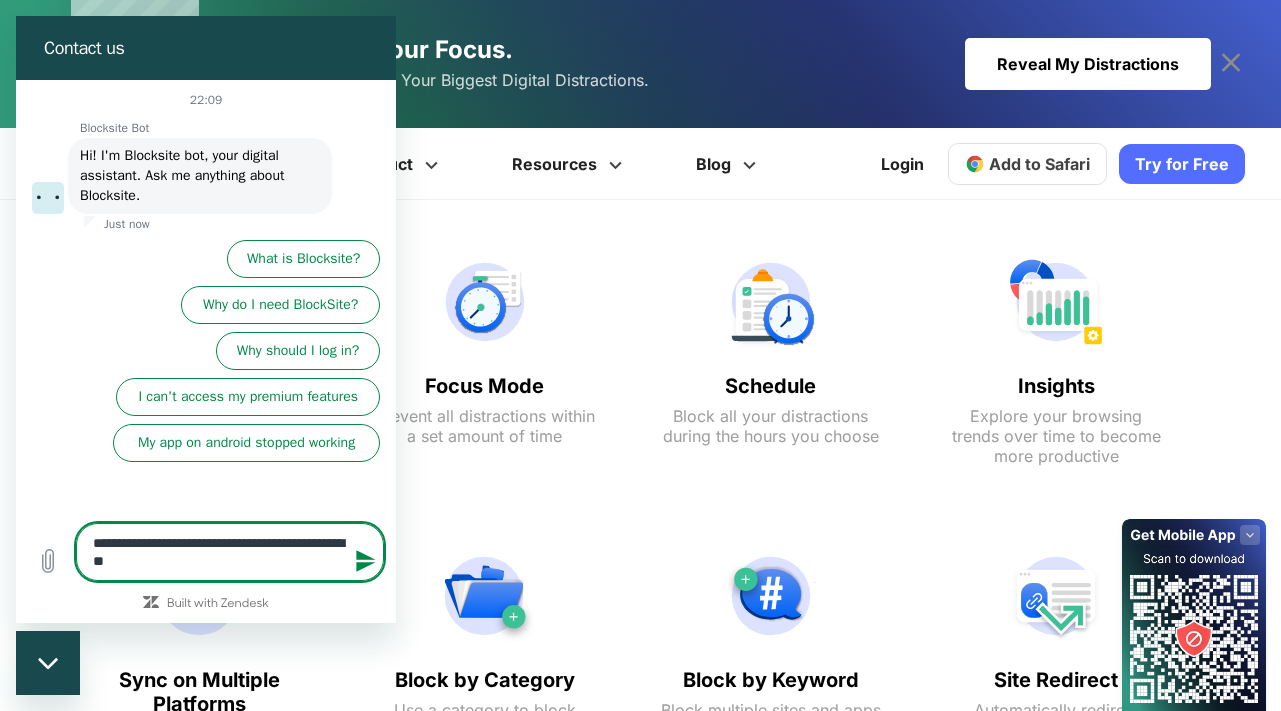 type on "**********" 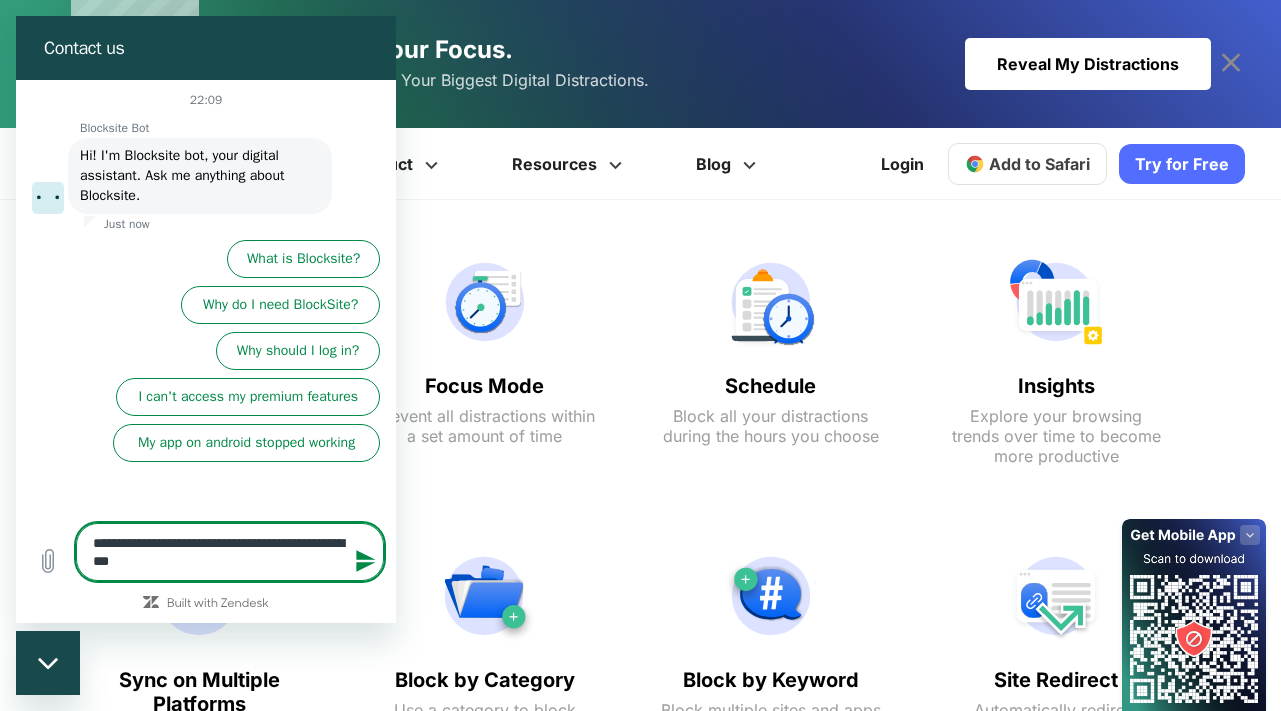 type on "**********" 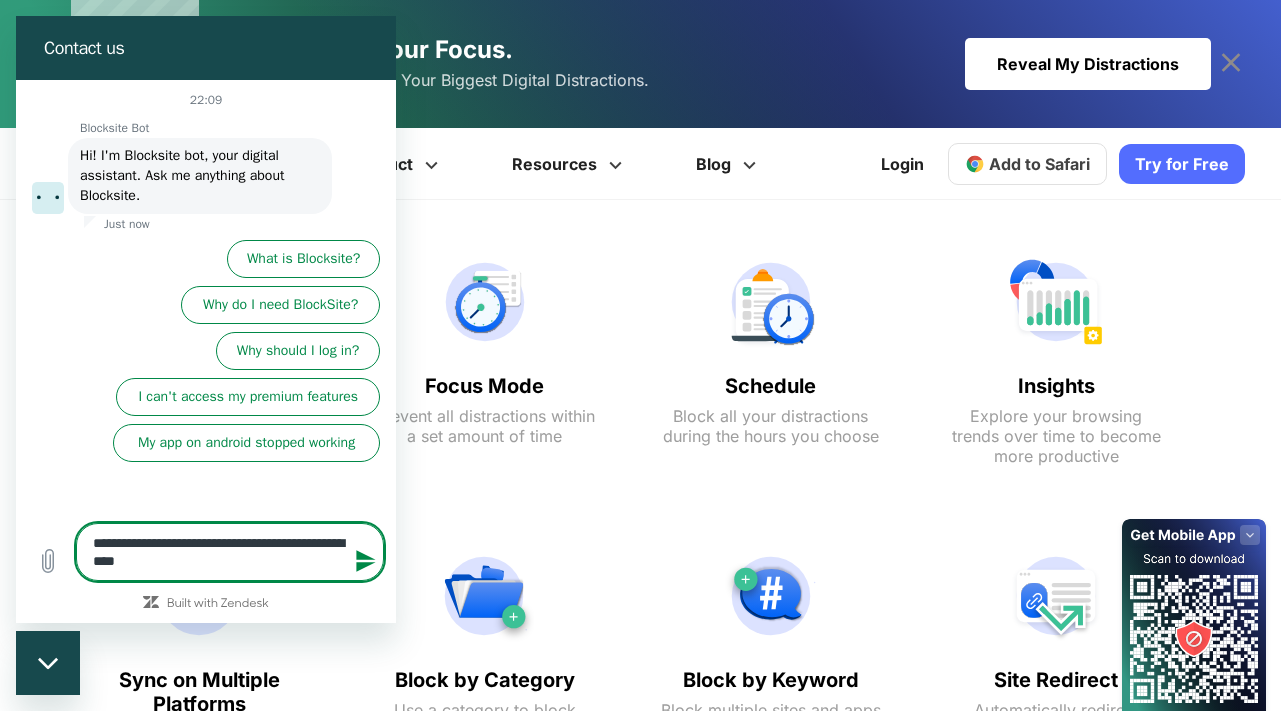 type on "**********" 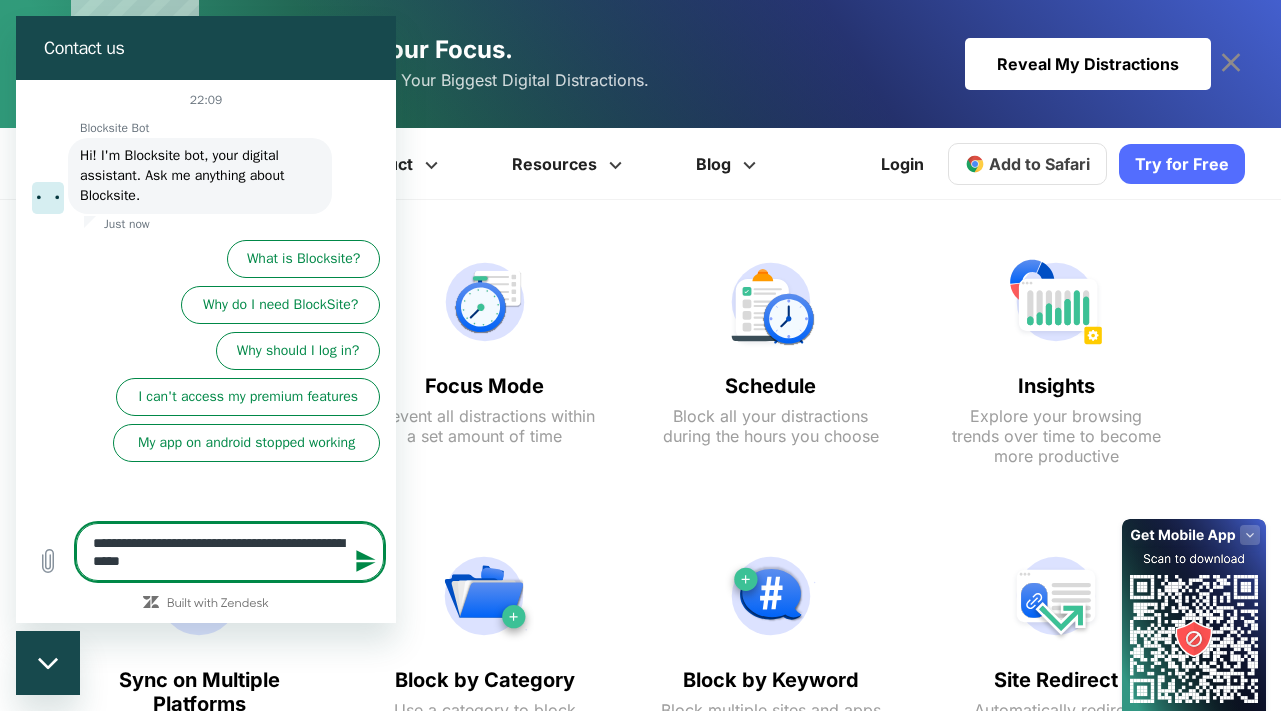 type on "**********" 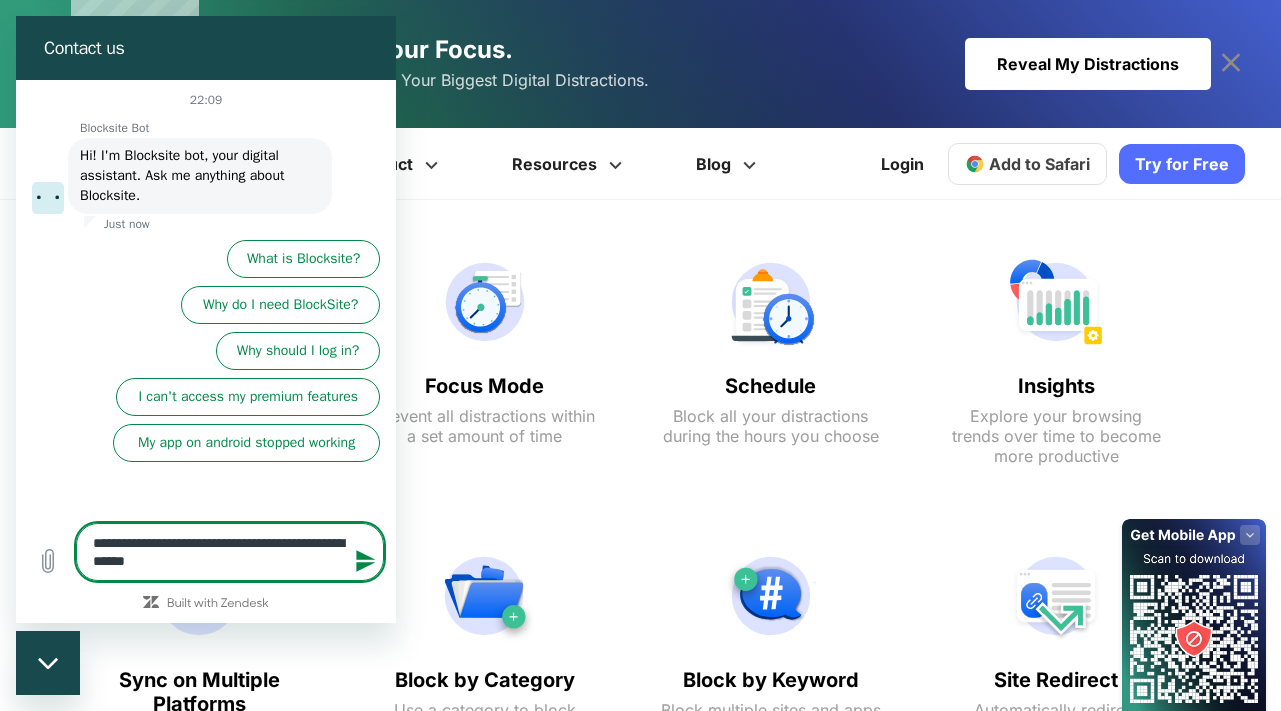 type on "**********" 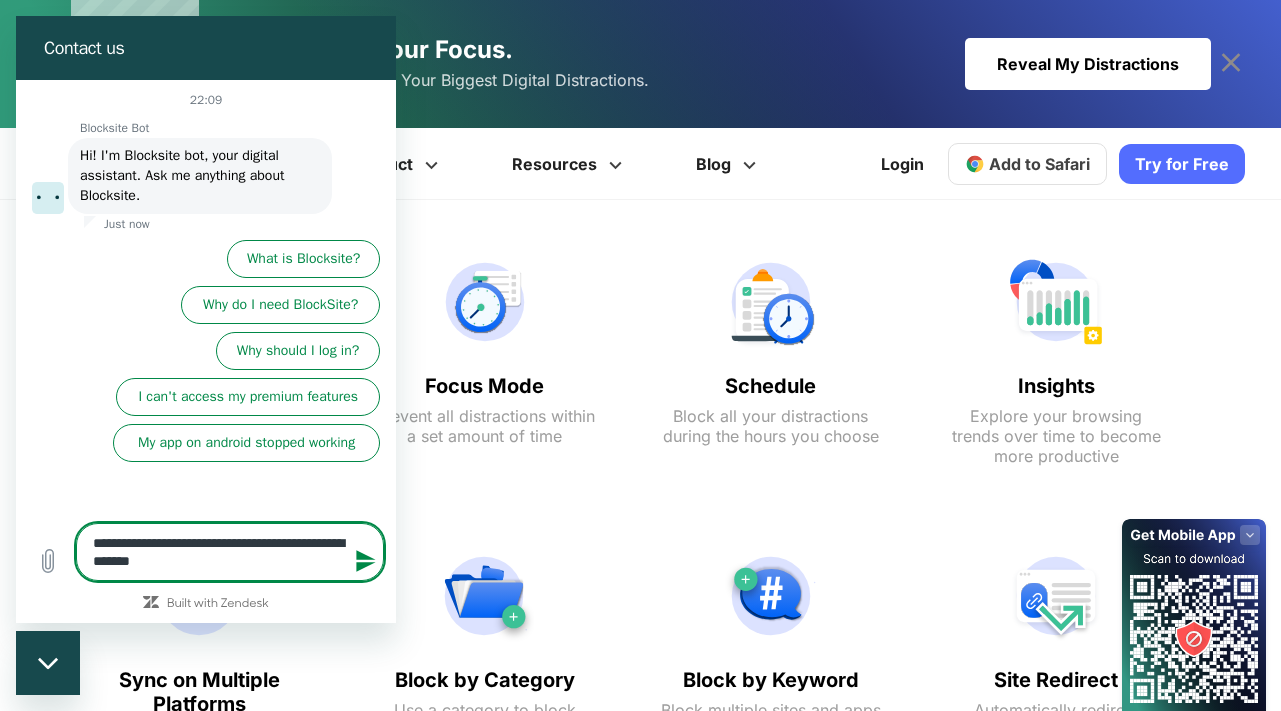 type on "**********" 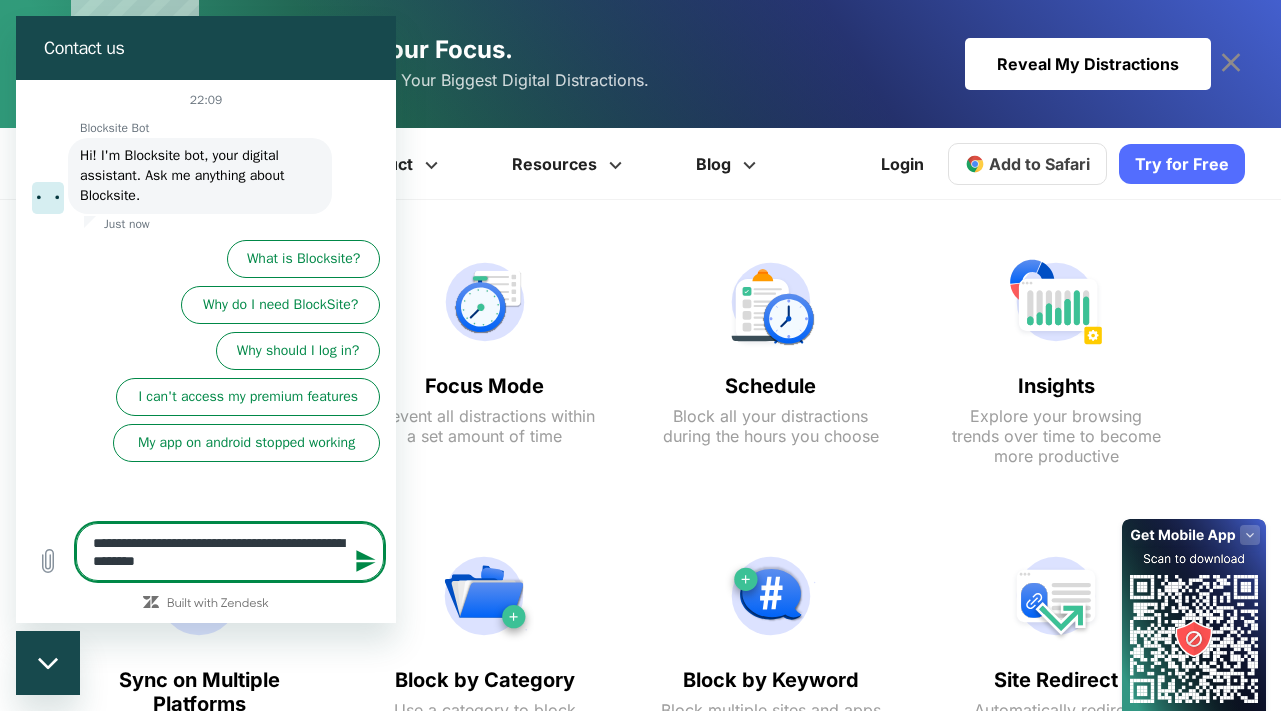 type on "**********" 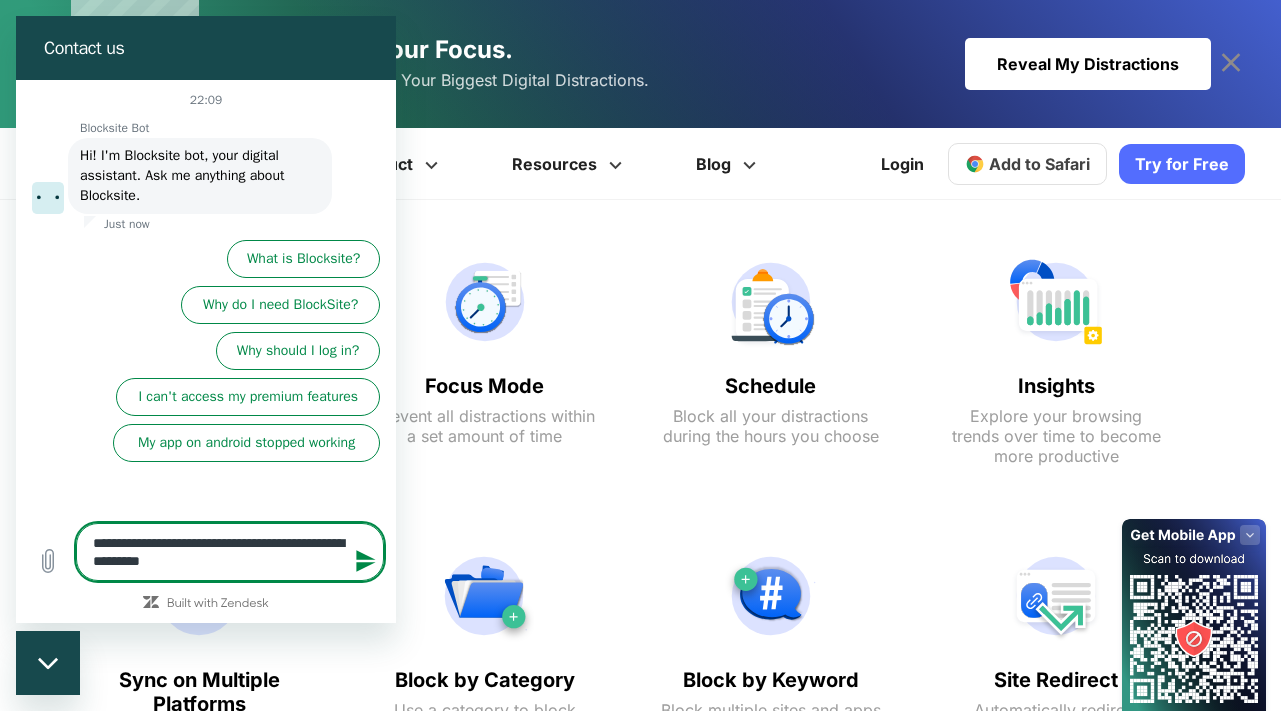 type on "*" 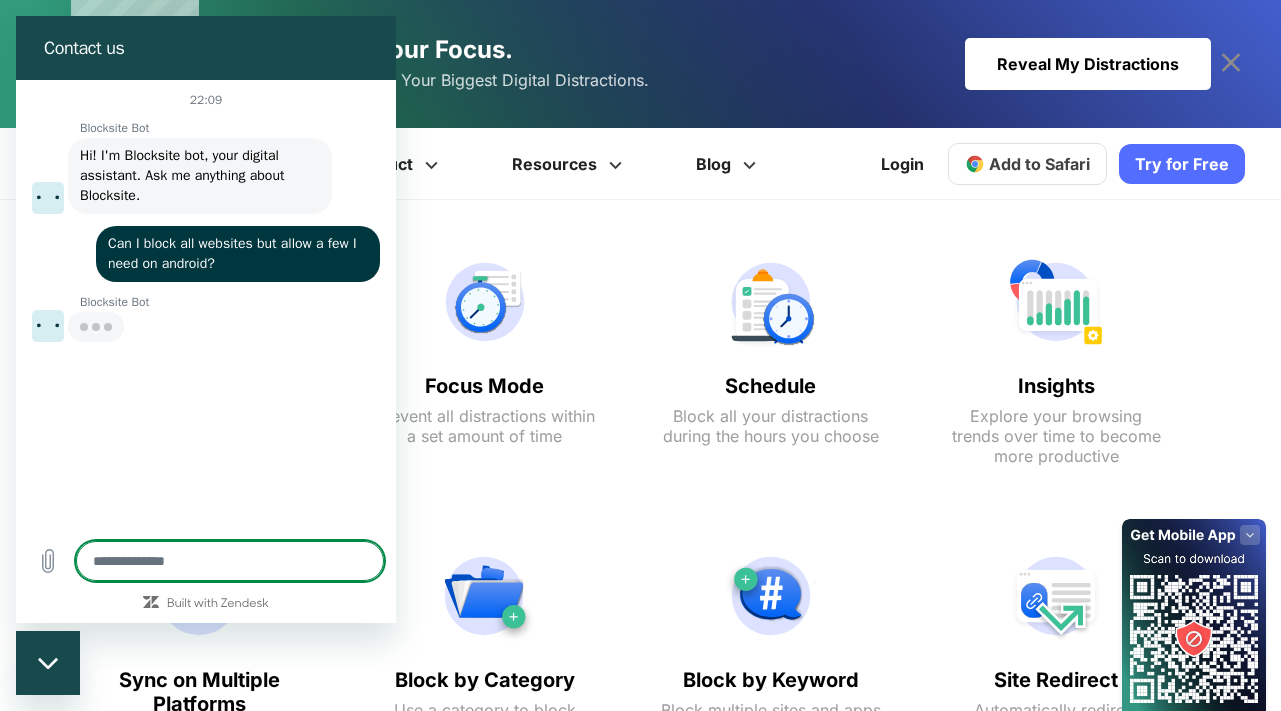 type on "*" 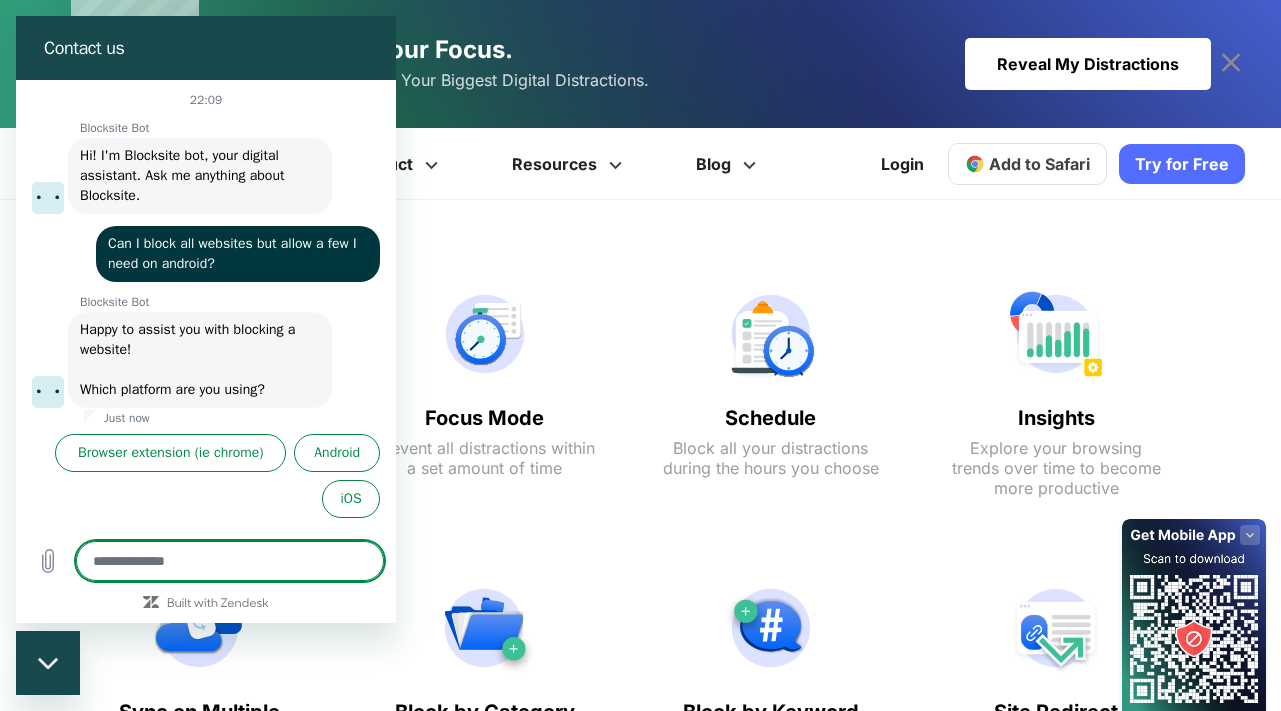 type on "*" 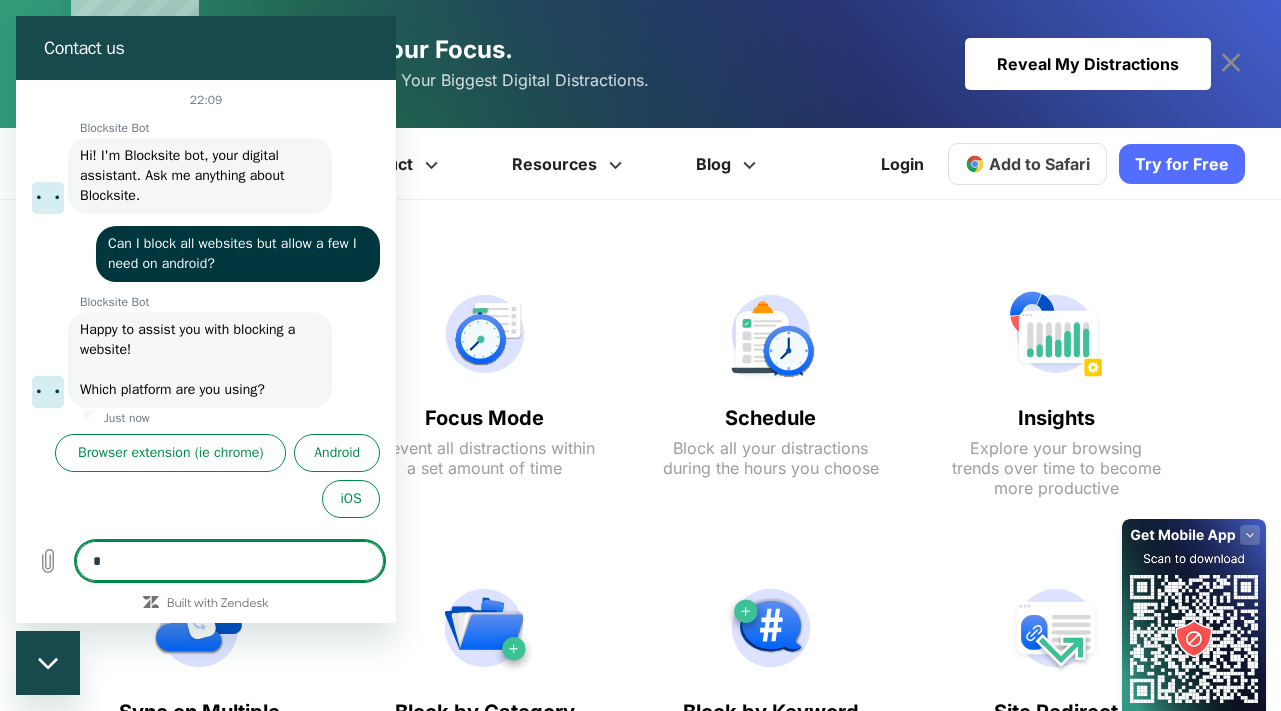 type on "**" 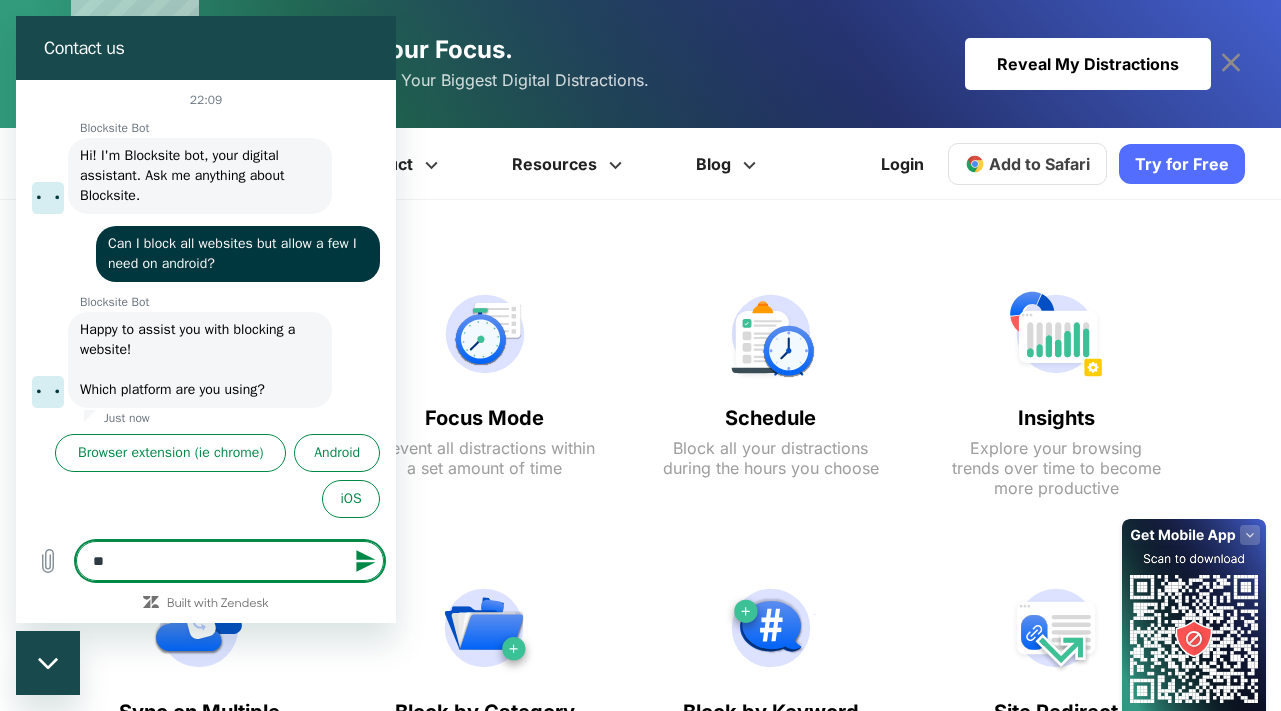 type on "***" 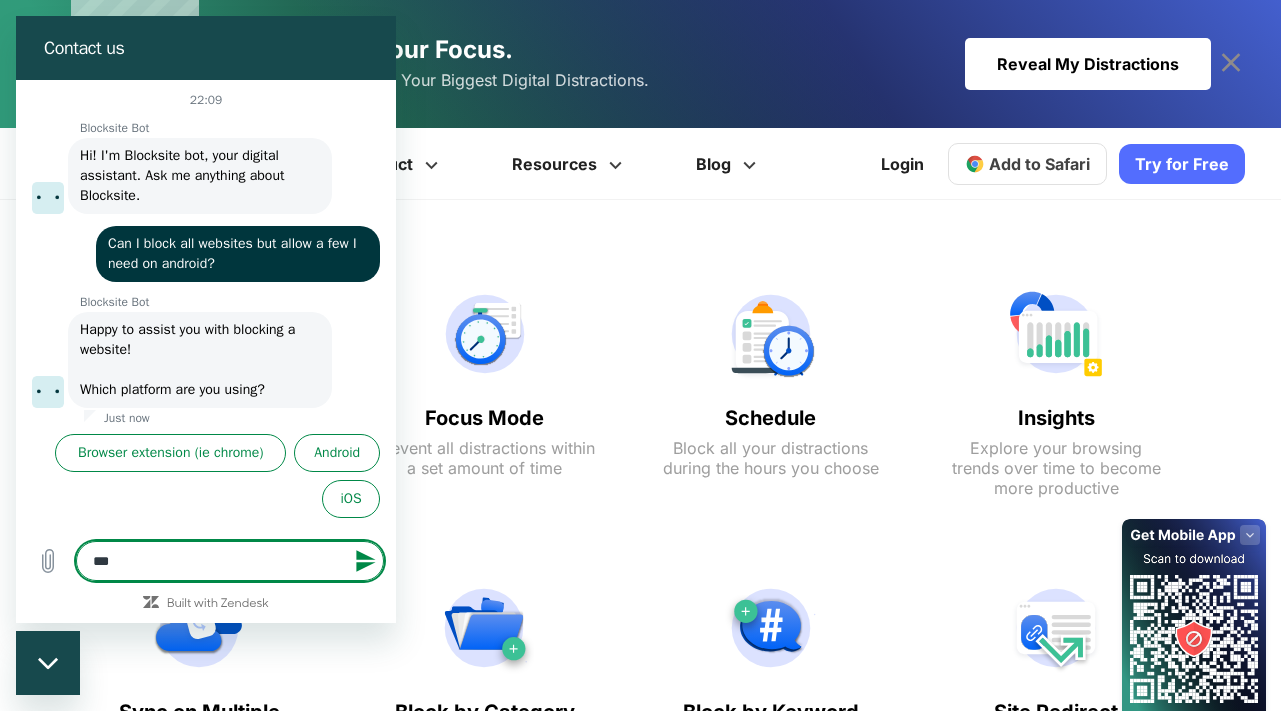 type on "****" 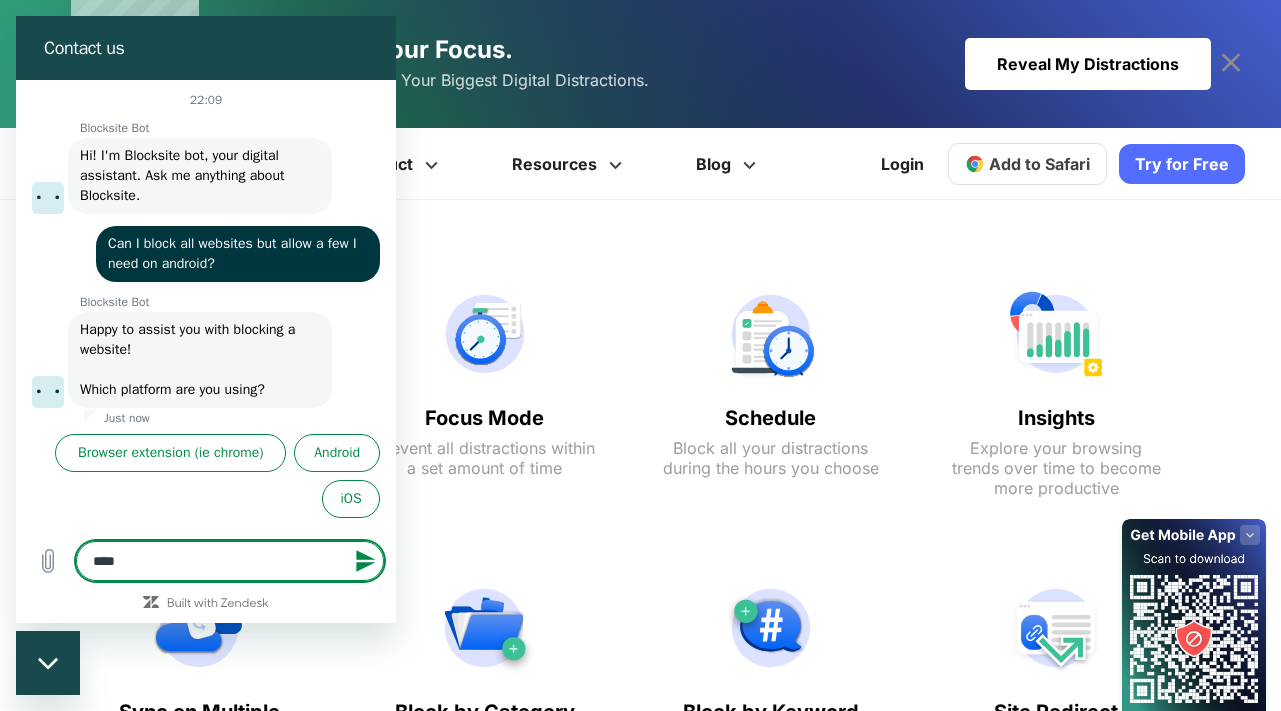 type on "*****" 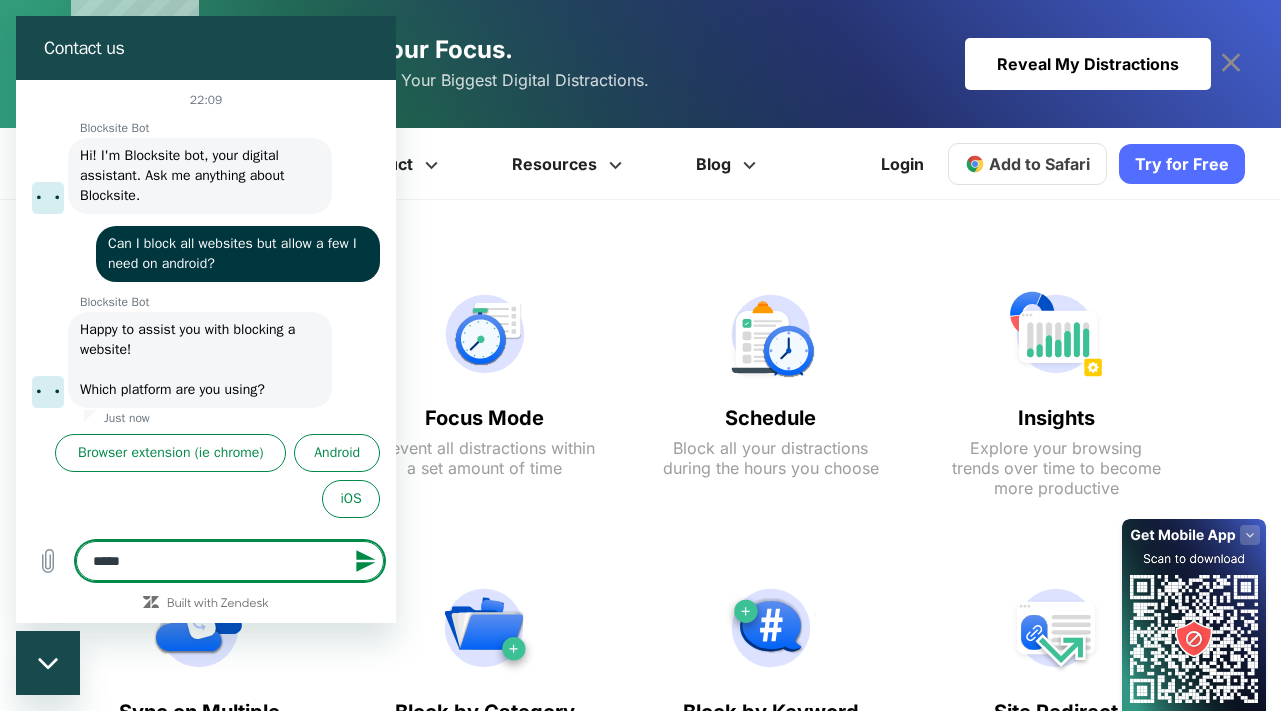 type on "******" 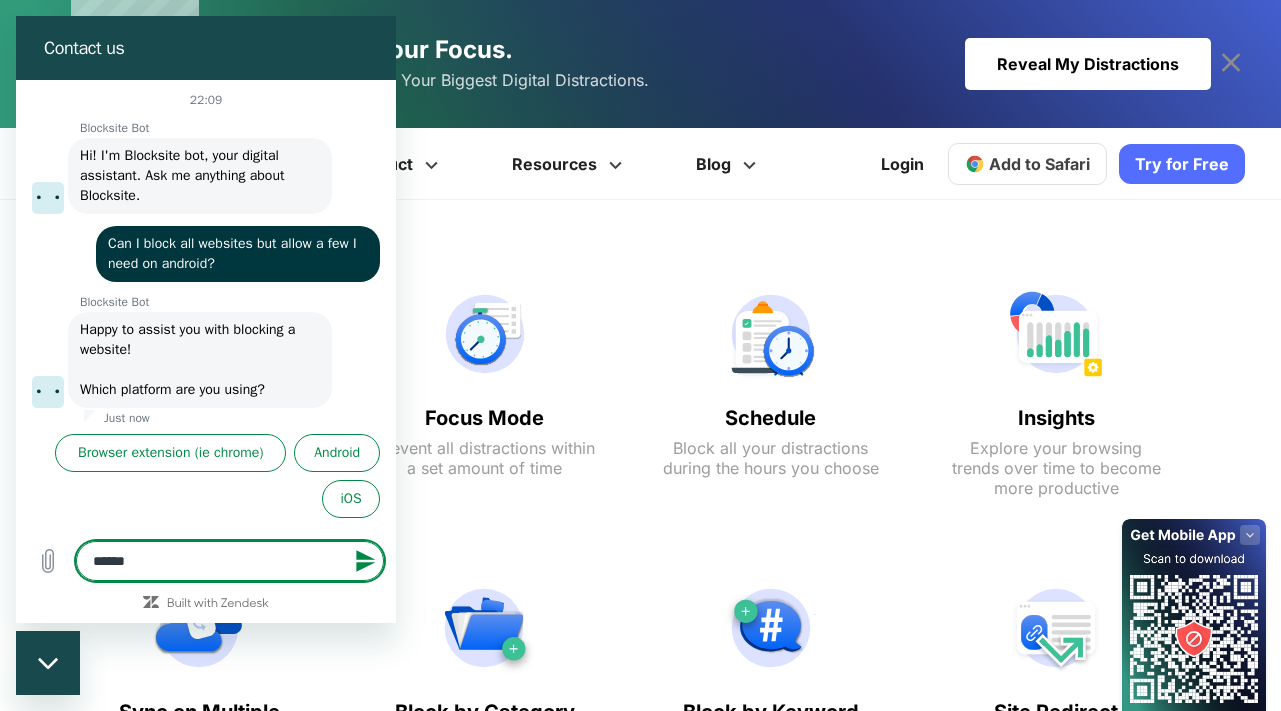 type on "*******" 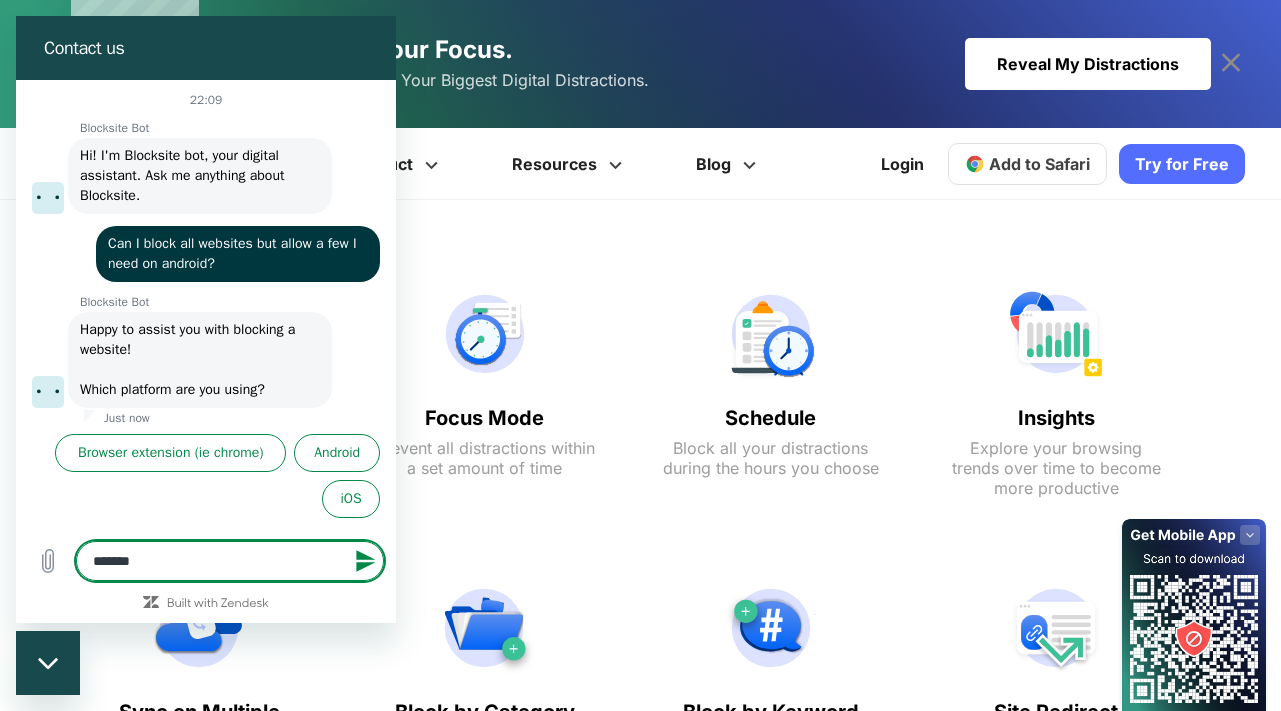 type 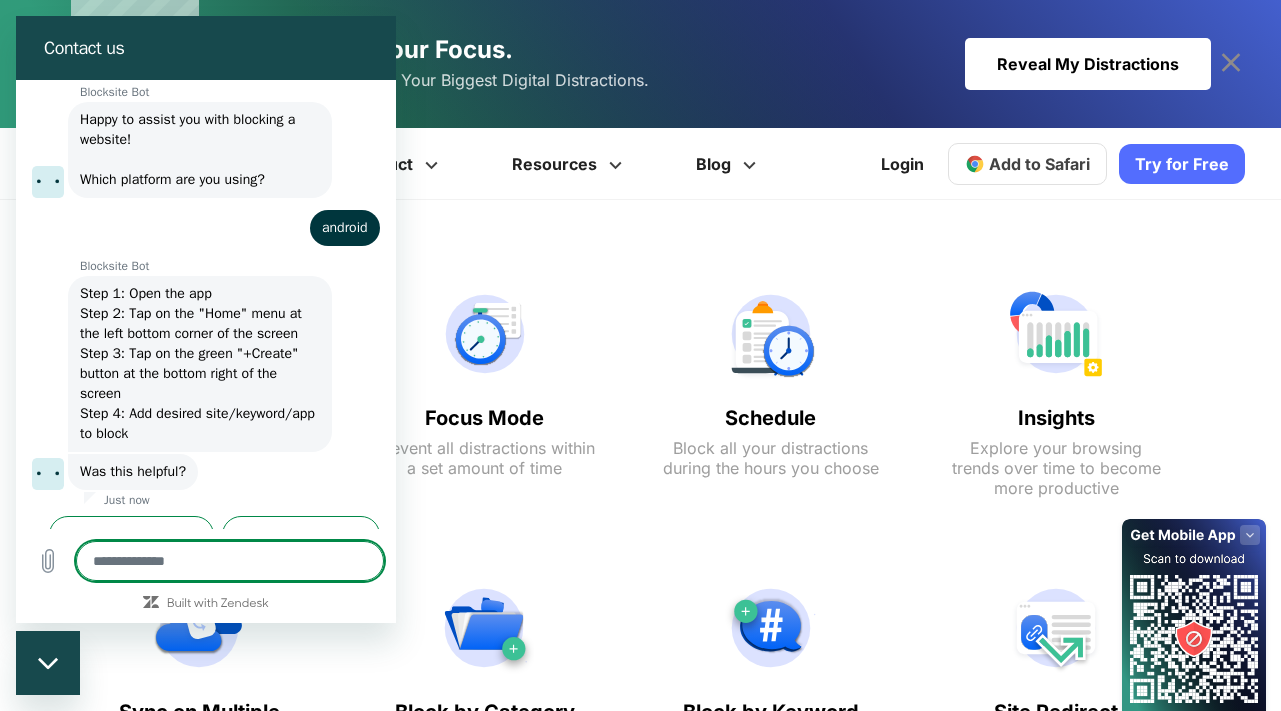 scroll, scrollTop: 306, scrollLeft: 0, axis: vertical 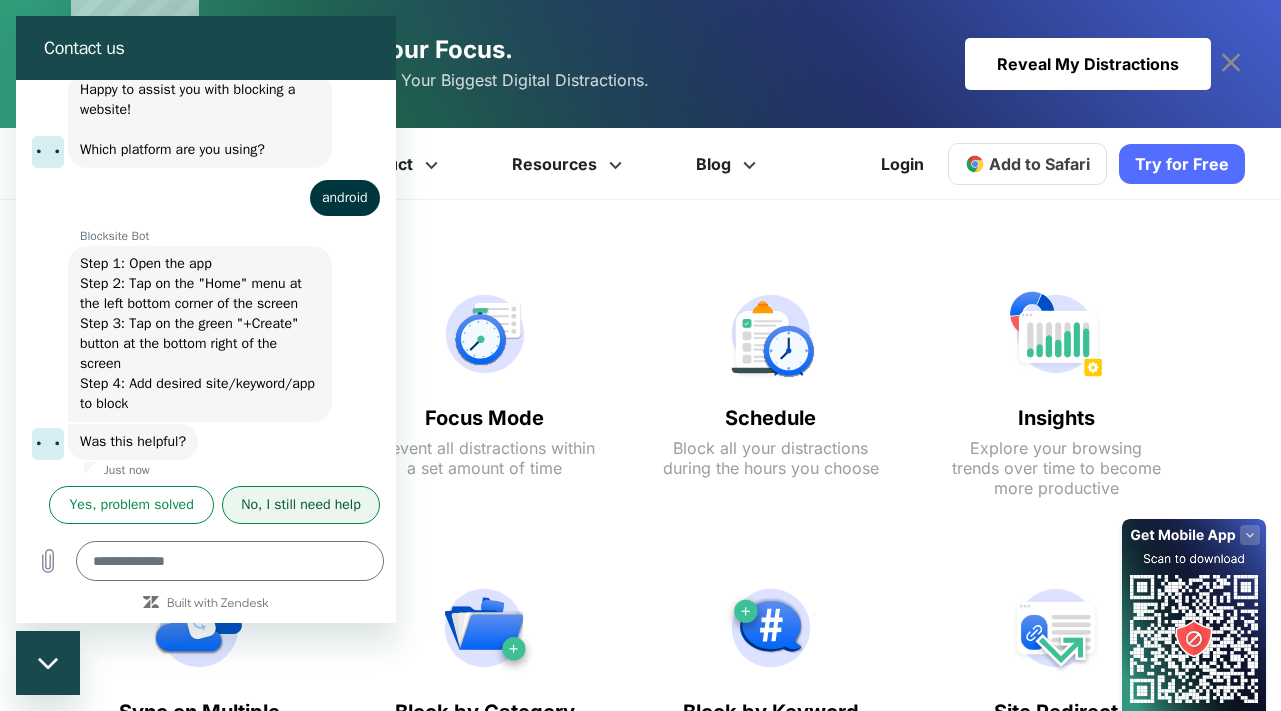 click on "No, I still need help" at bounding box center (301, 505) 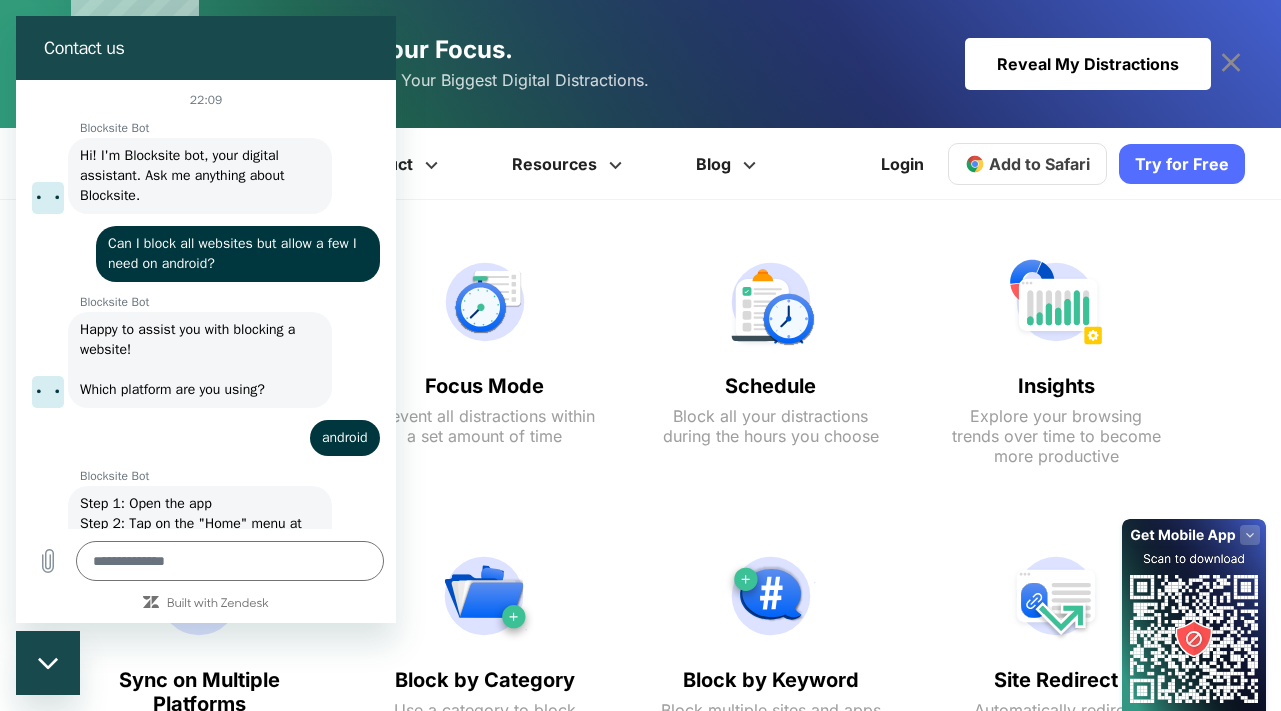 scroll, scrollTop: 0, scrollLeft: 0, axis: both 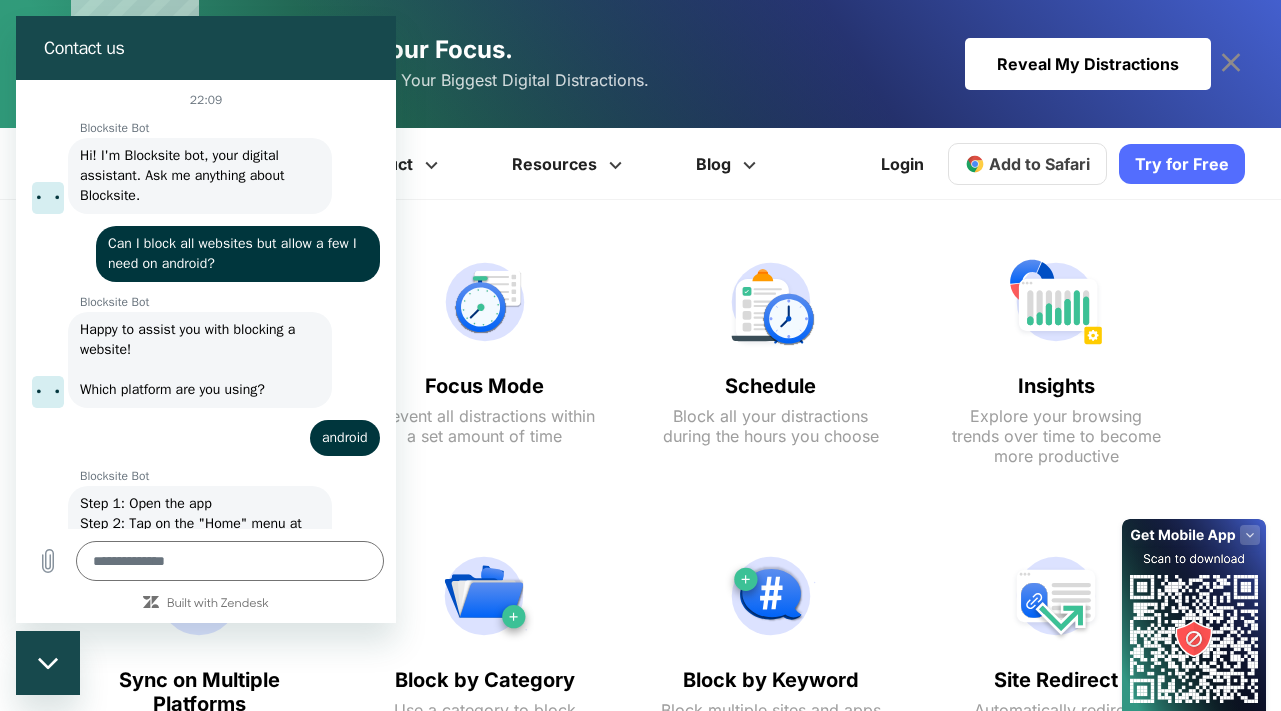 click on "Block List
No limit to the sites and apps you can block
Focus Mode
Prevent all distractions within a set amount of time" at bounding box center (628, 665) 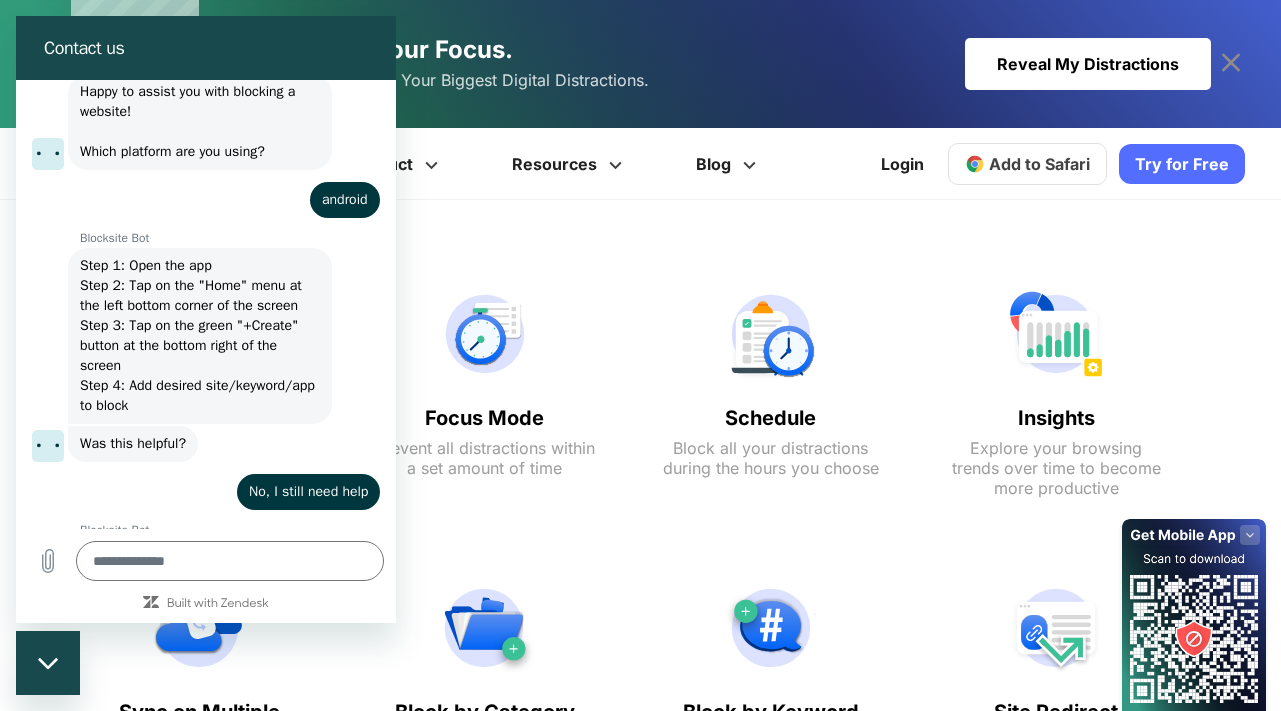 scroll, scrollTop: 280, scrollLeft: 0, axis: vertical 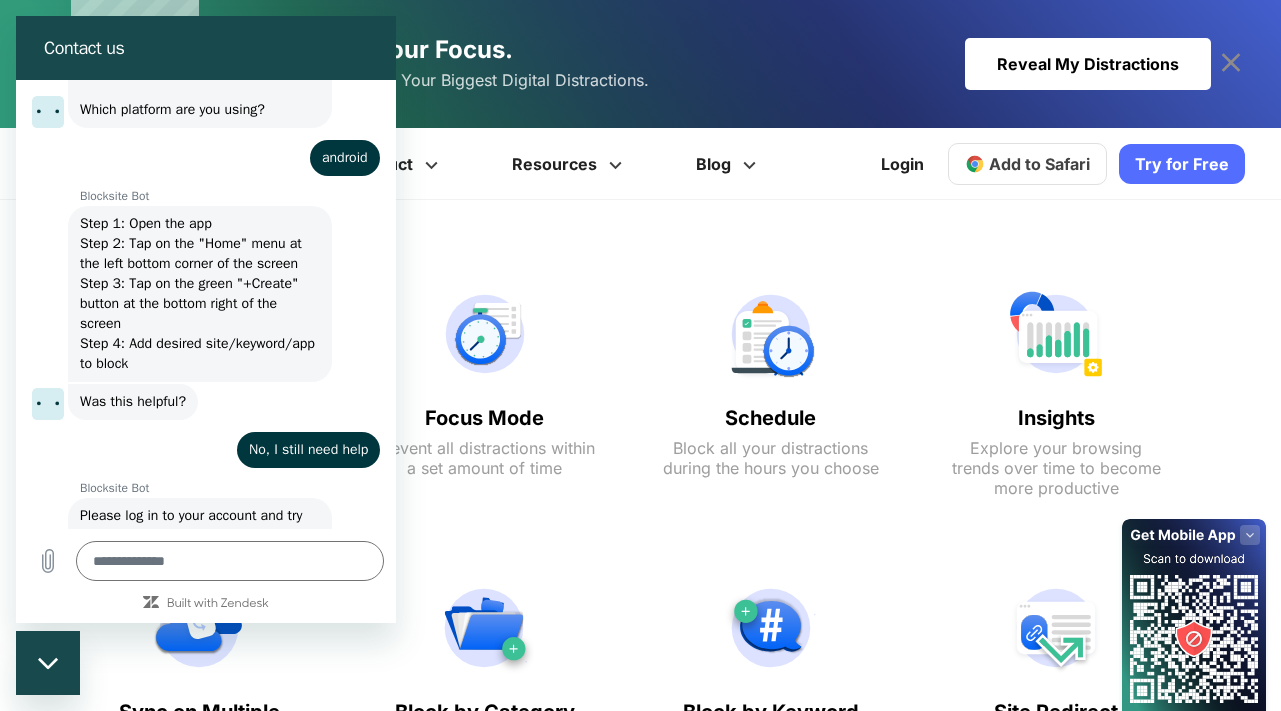 type on "*" 